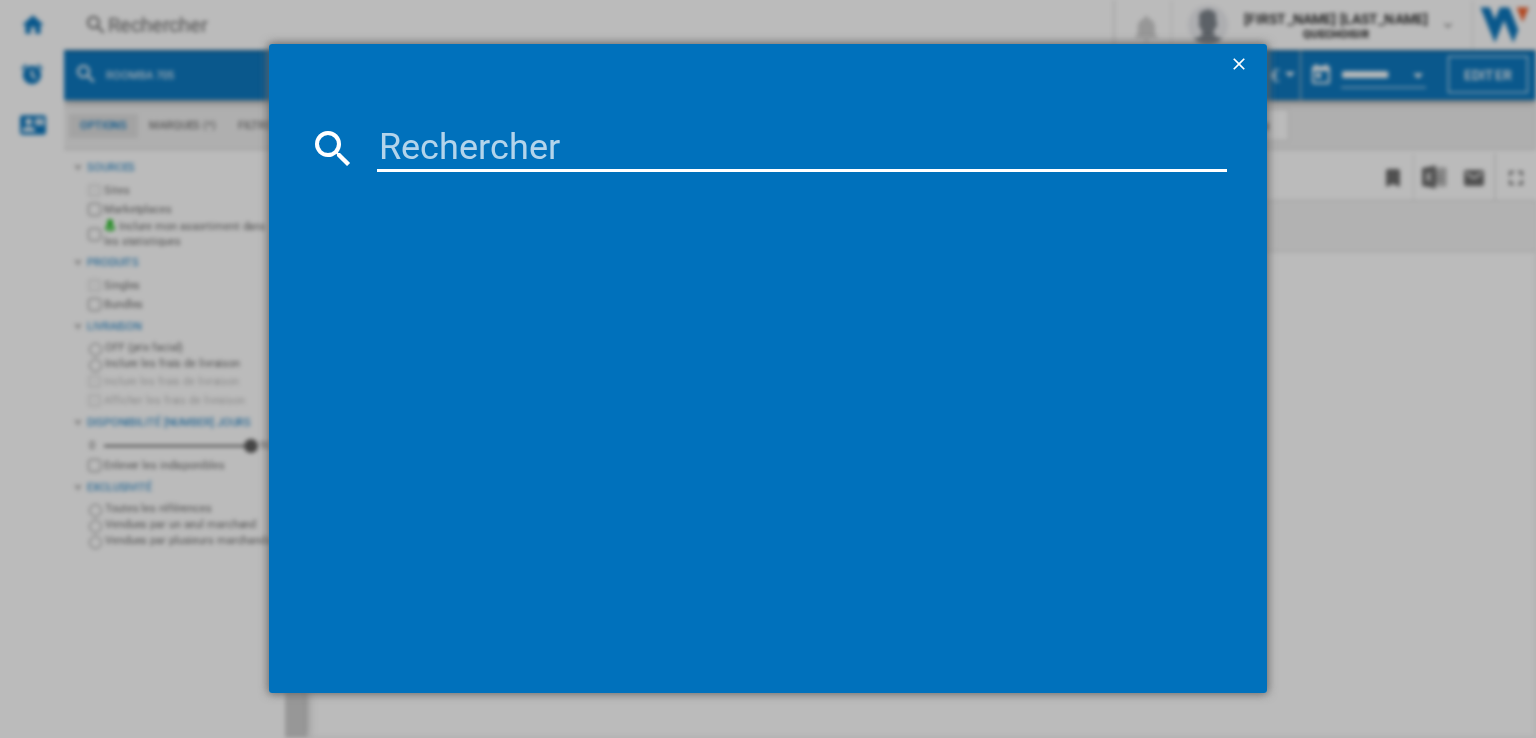 scroll, scrollTop: 0, scrollLeft: 0, axis: both 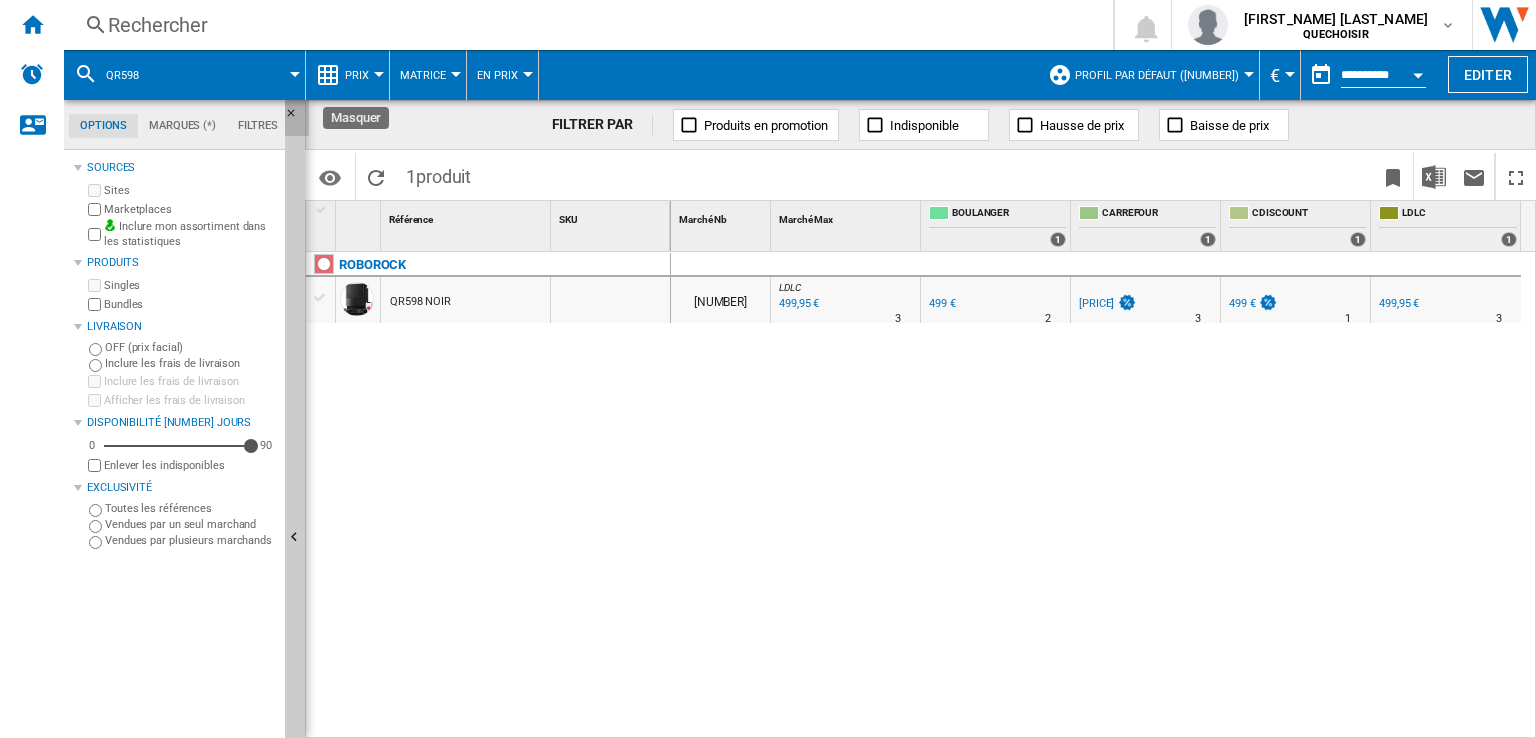 click at bounding box center [297, 119] 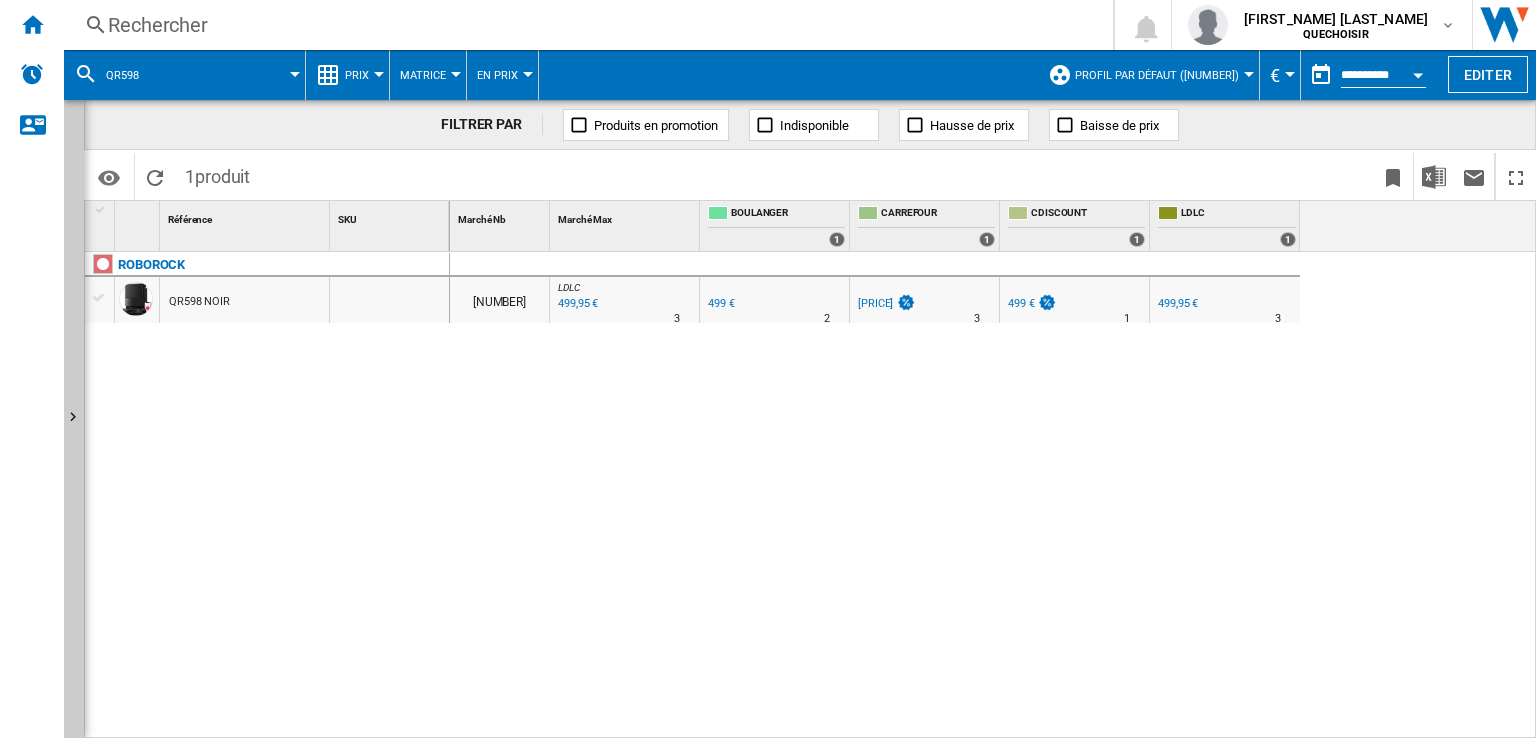click on "499 €" at bounding box center (720, 304) 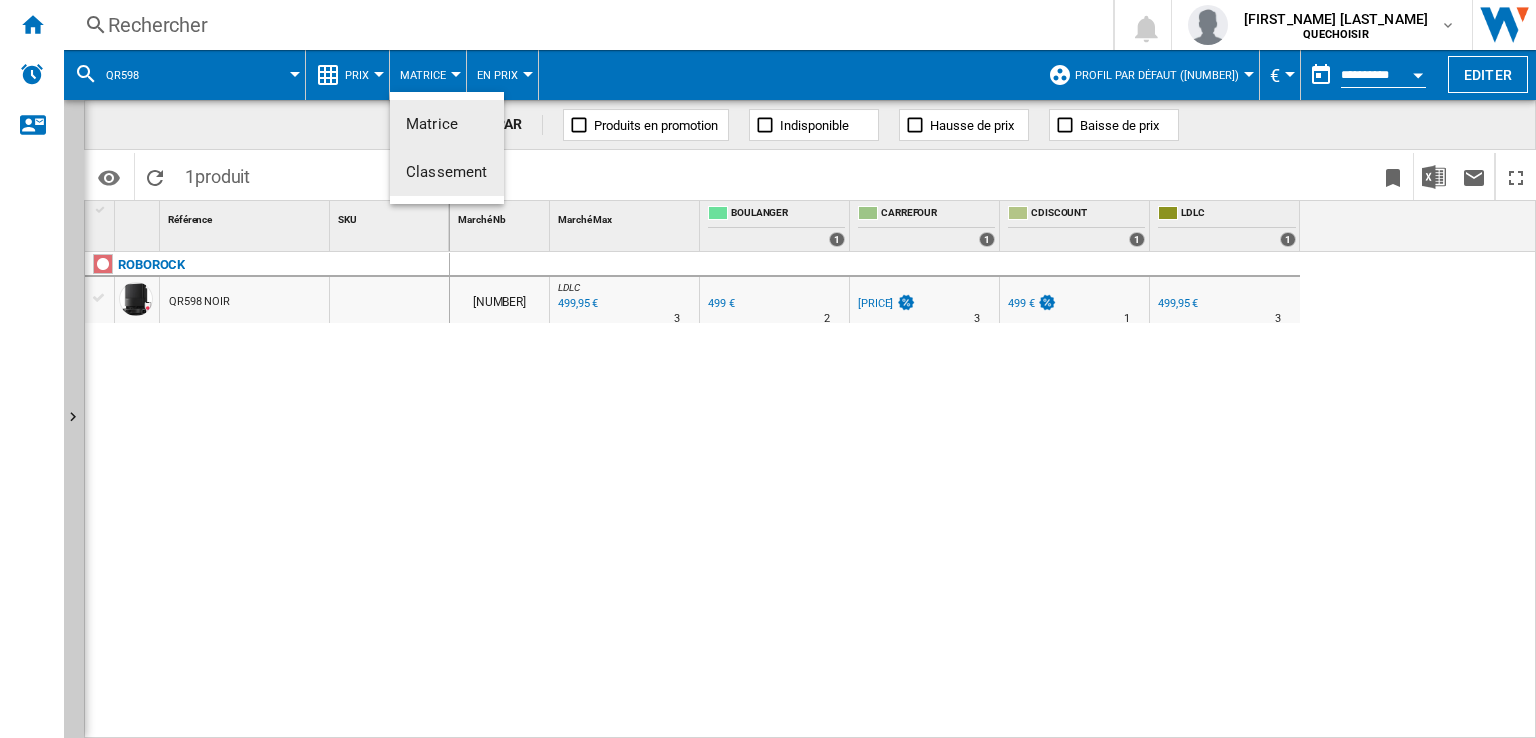 click on "Classement" at bounding box center [432, 124] 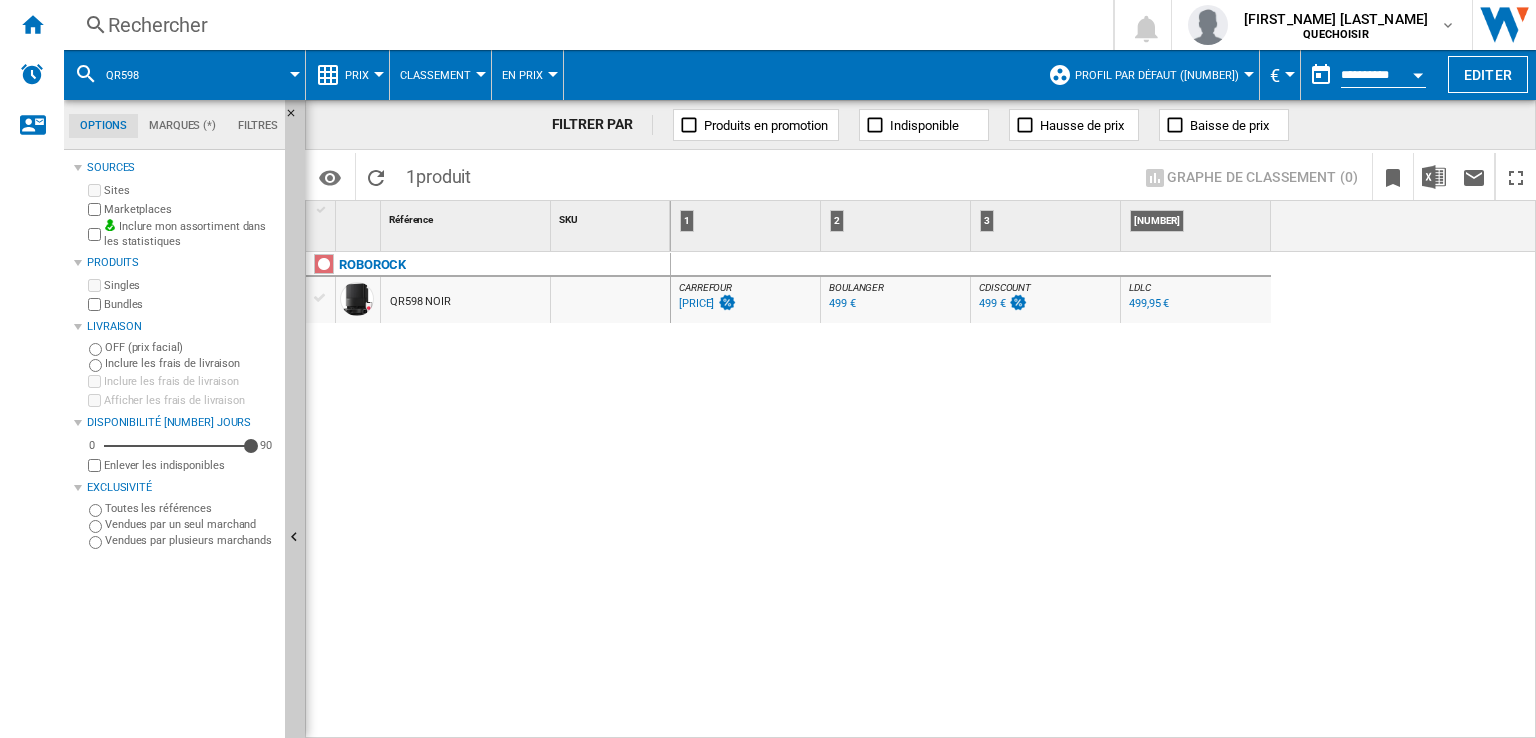 click on "Rechercher" at bounding box center [584, 25] 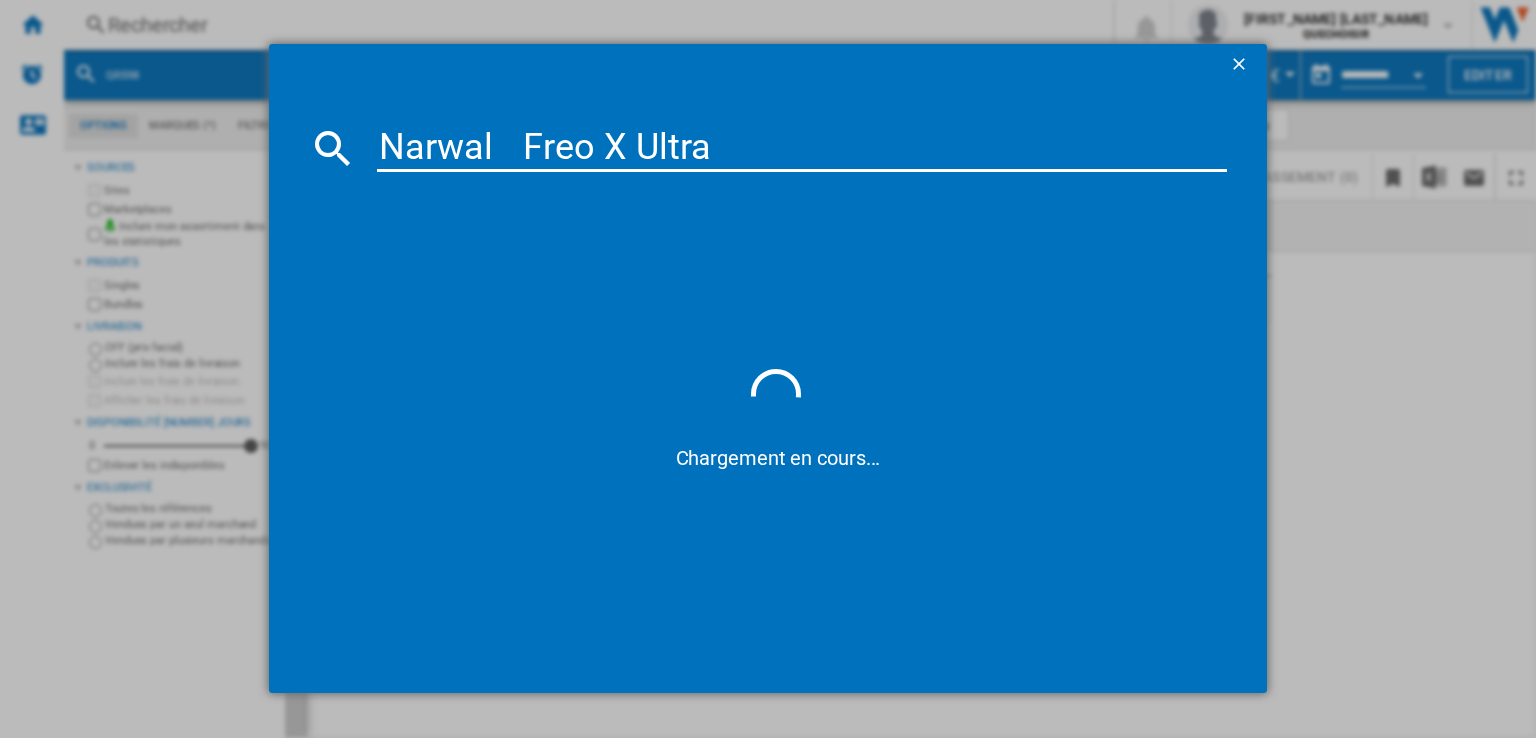 type on "NarwalFreo X Ultra" 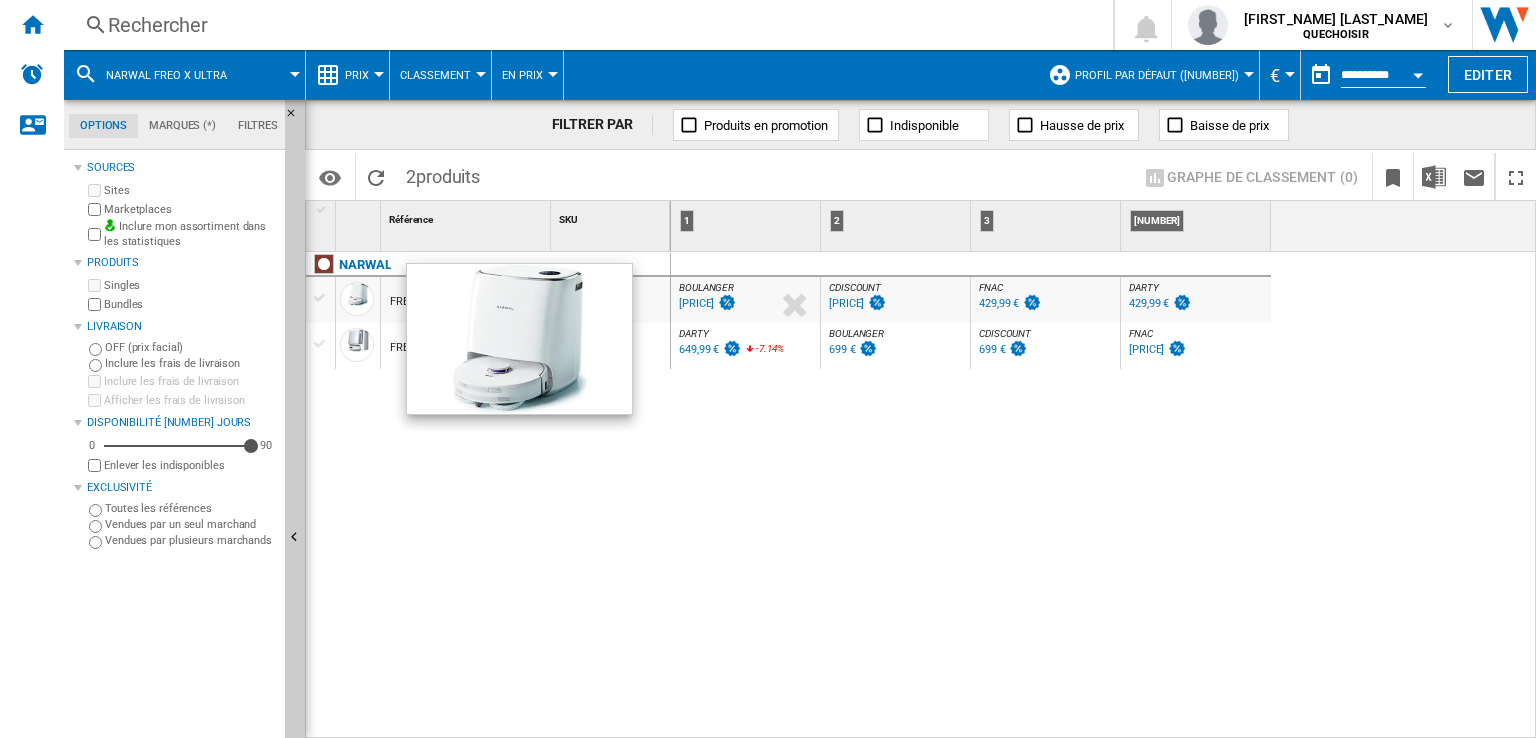 drag, startPoint x: 366, startPoint y: 287, endPoint x: 379, endPoint y: 309, distance: 25.553865 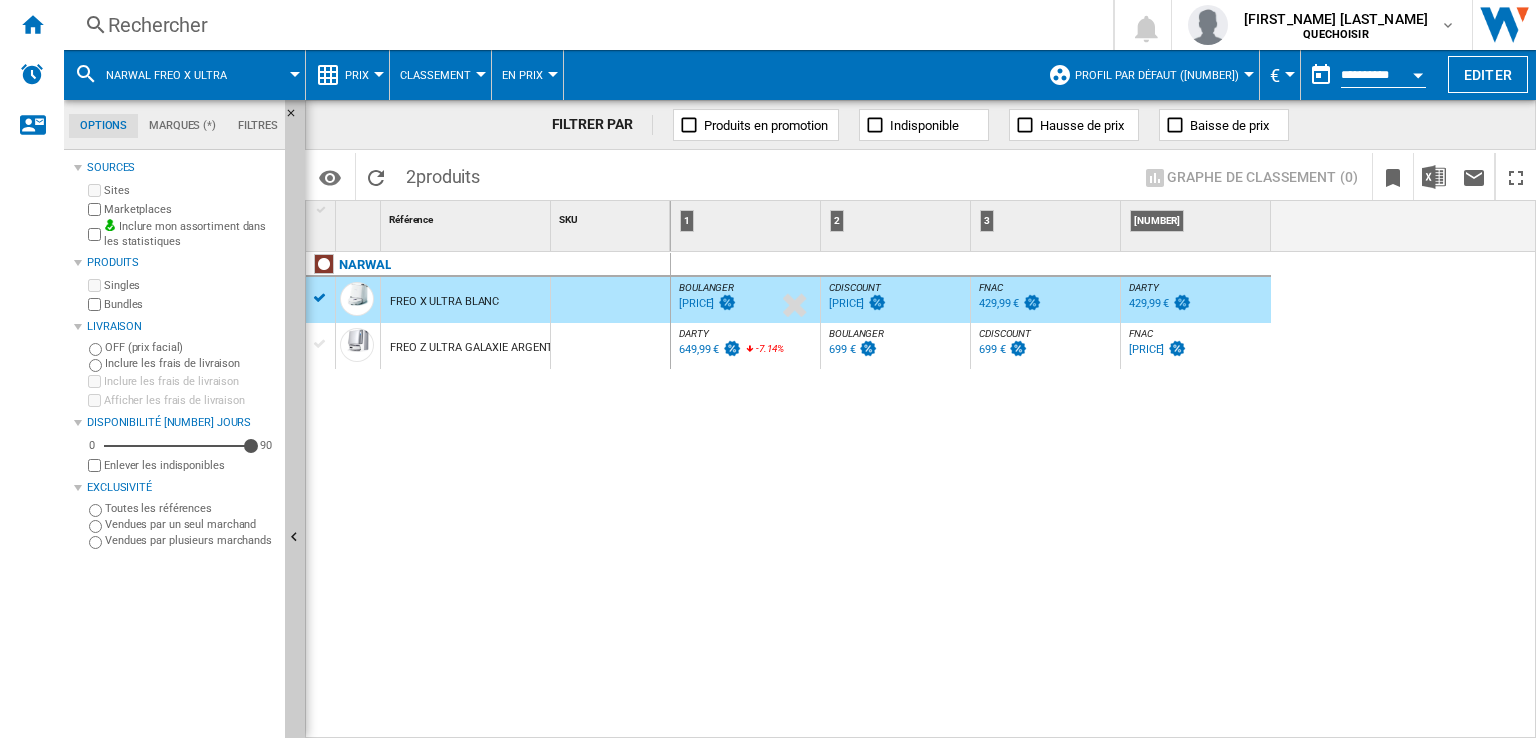 click on "DARTY" at bounding box center (1144, 287) 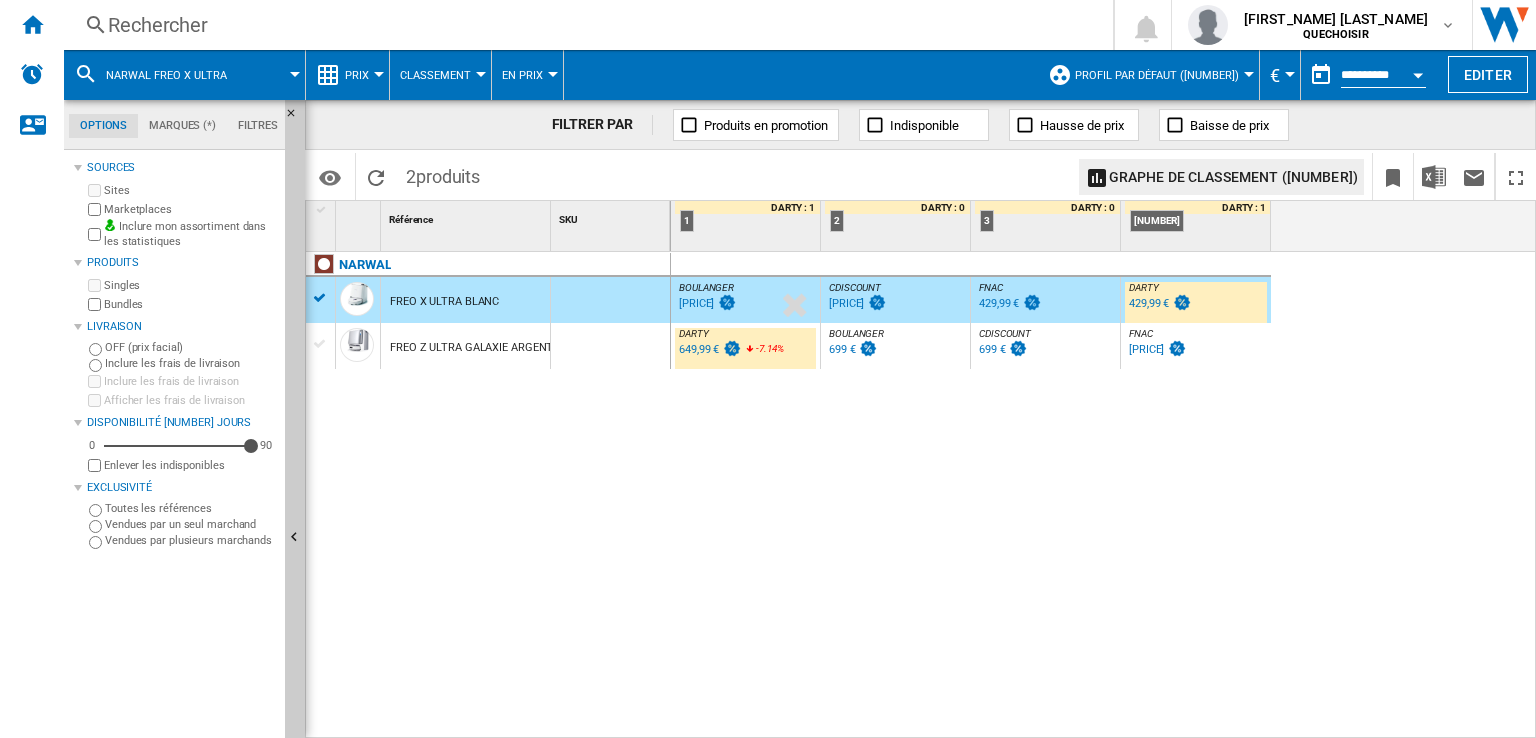 click on "BOULANGER" at bounding box center [856, 333] 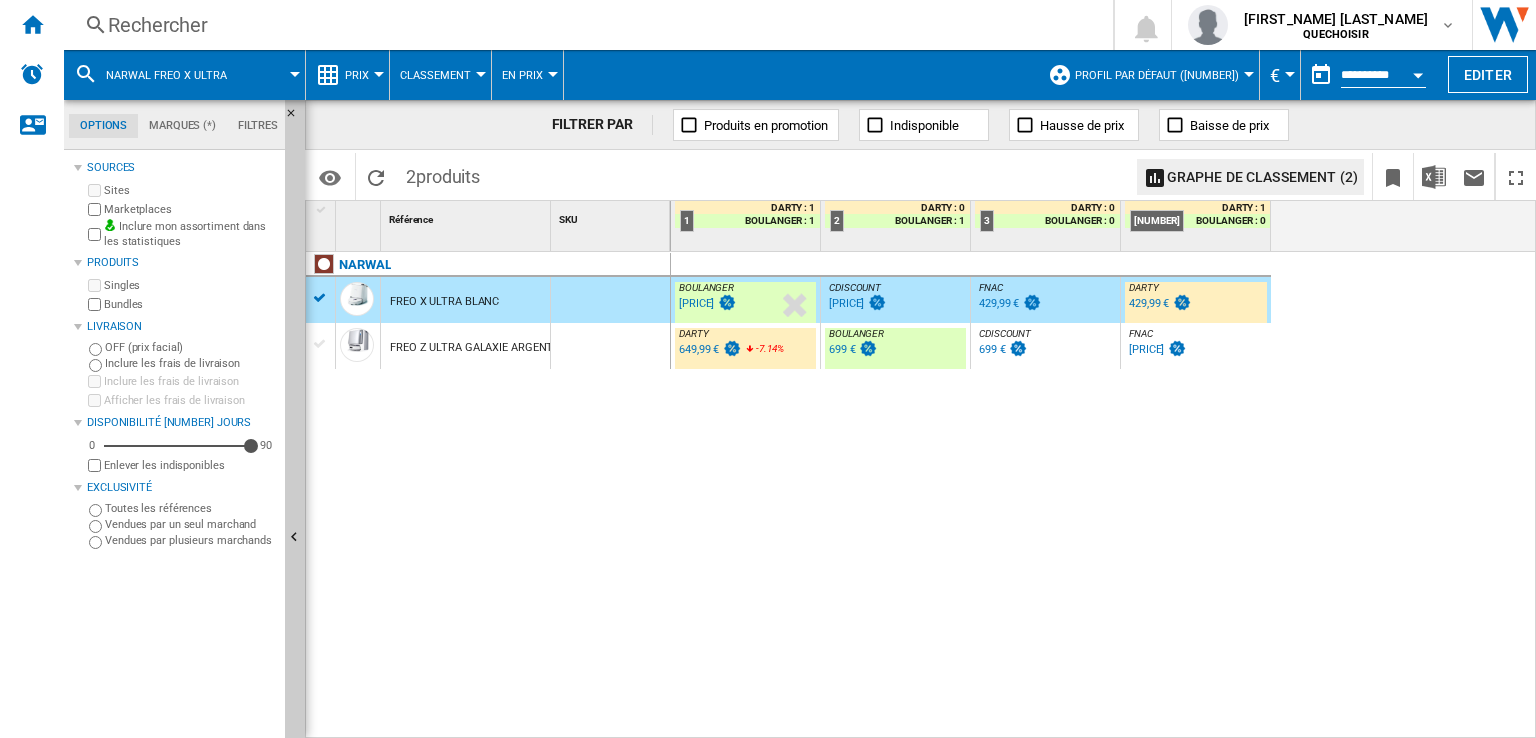 click on "[PRICE]" at bounding box center [696, 303] 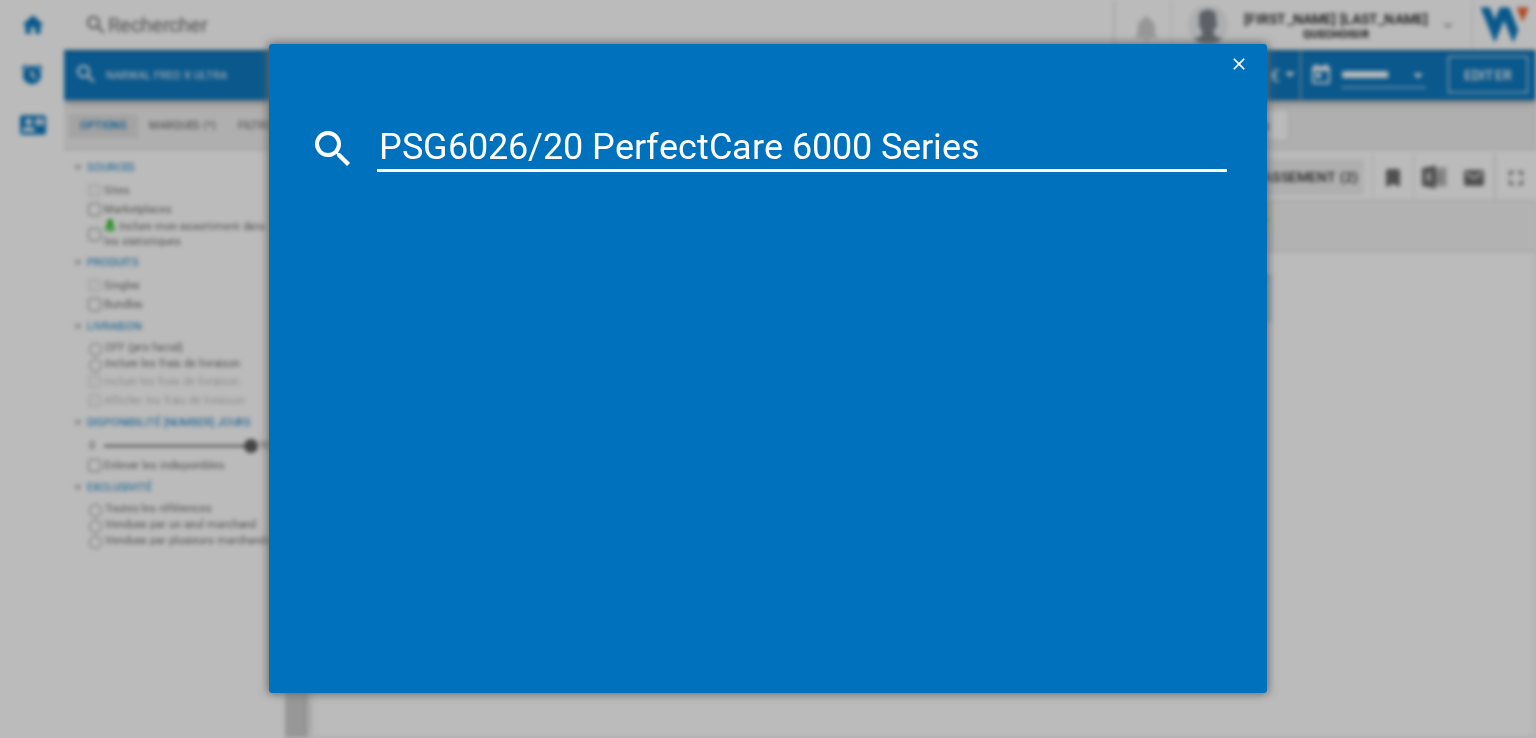 drag, startPoint x: 489, startPoint y: 147, endPoint x: 1208, endPoint y: 166, distance: 719.251 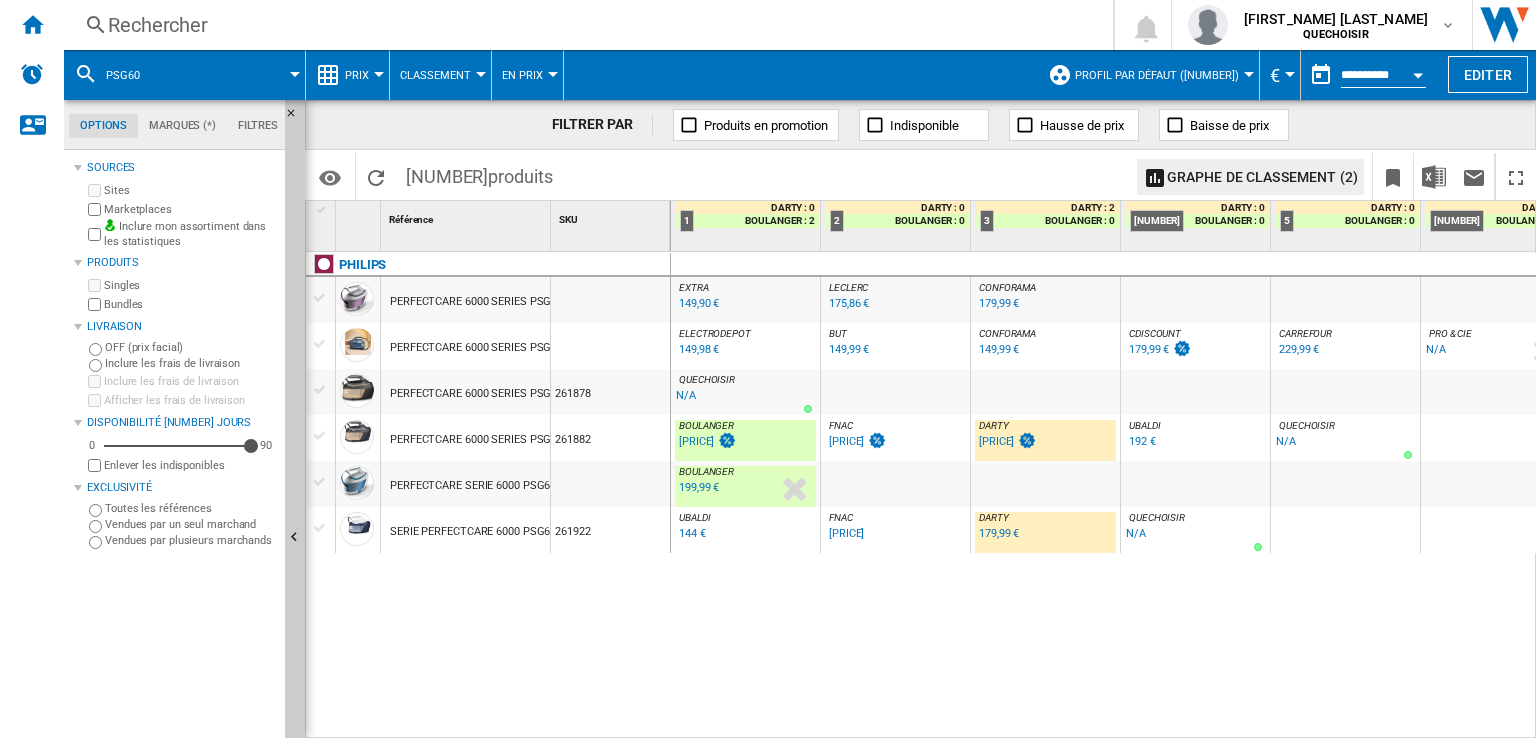 click on "[BRAND] [MODEL] [MODEL] [MODEL] [MODEL] [MODEL] [MODEL]" at bounding box center [488, 491] 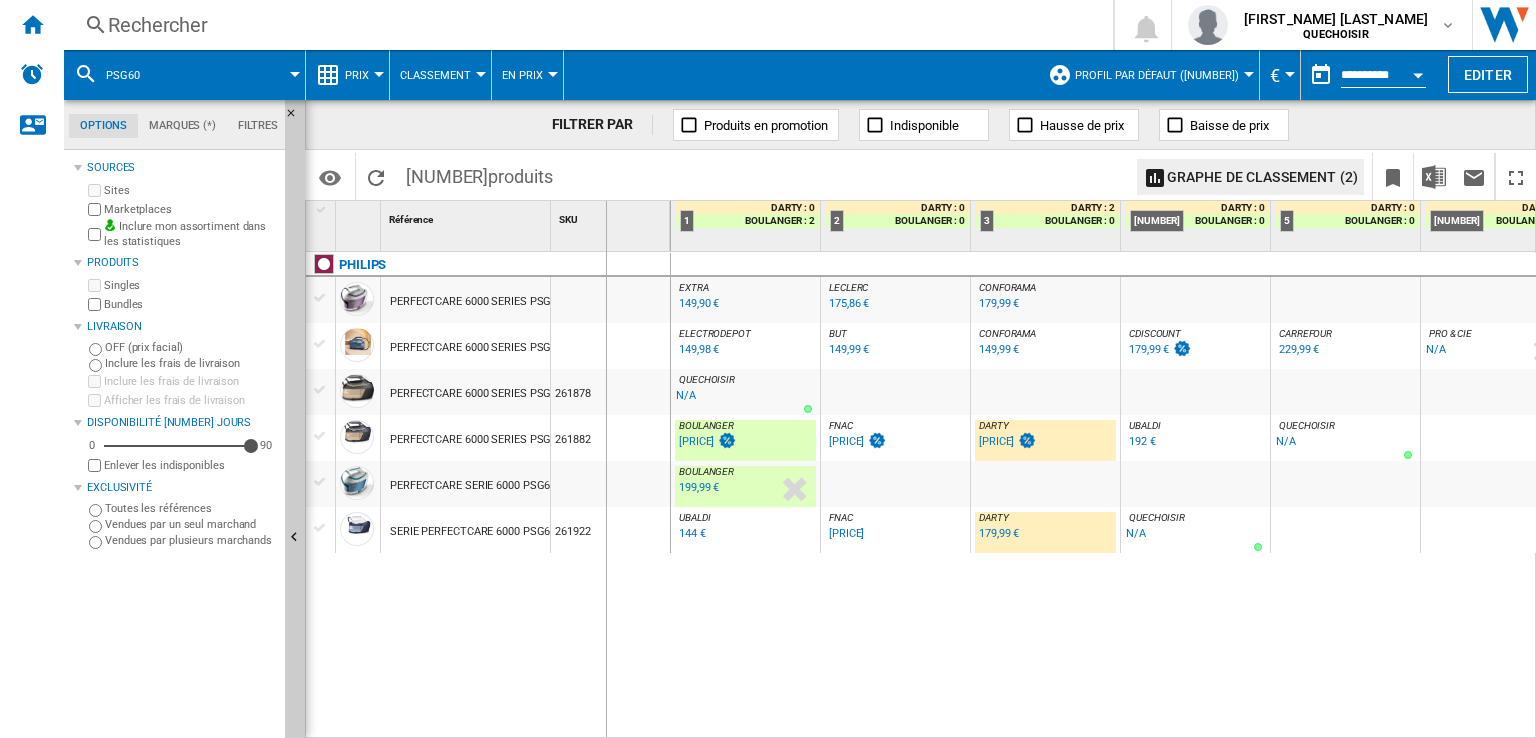 drag, startPoint x: 546, startPoint y: 211, endPoint x: 605, endPoint y: 215, distance: 59.135437 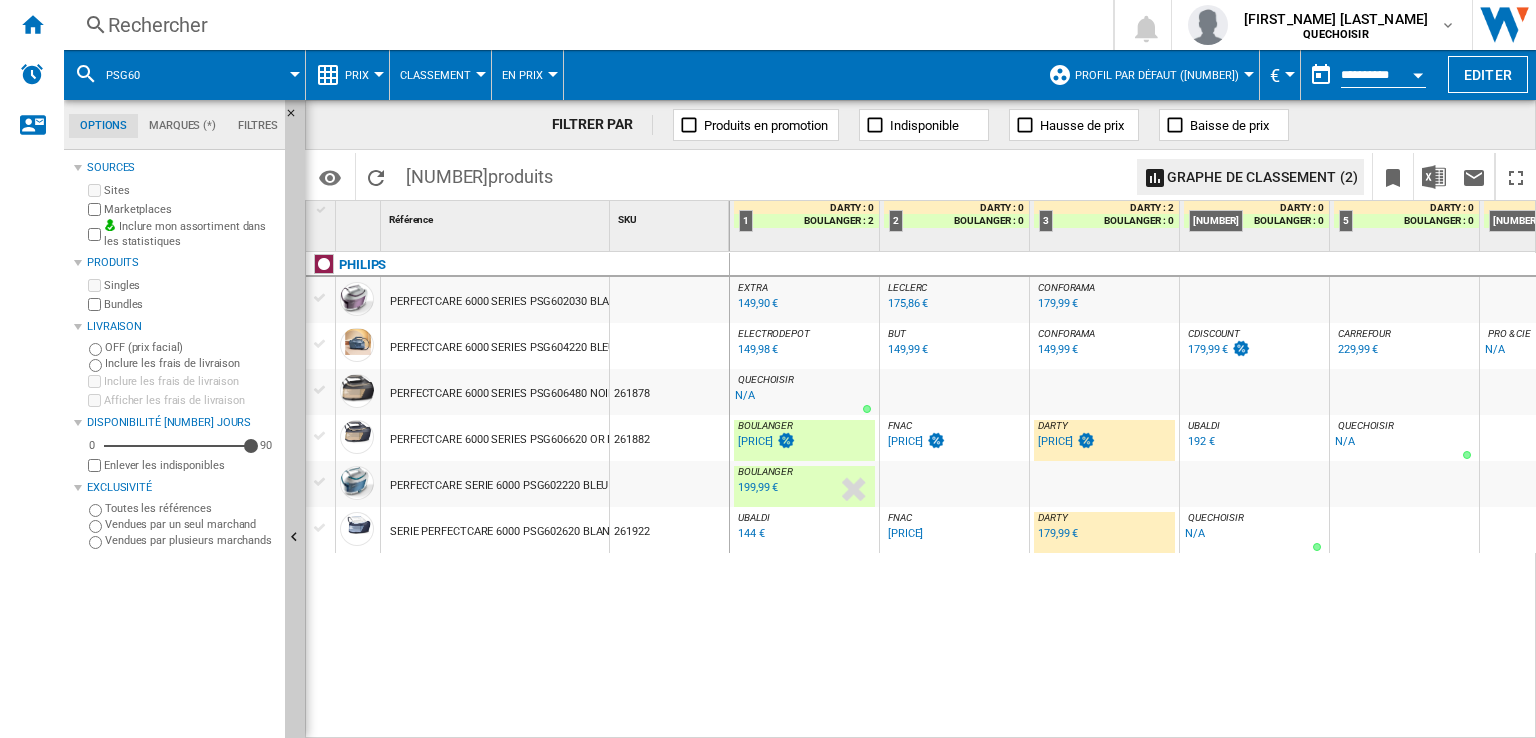click at bounding box center (320, 528) 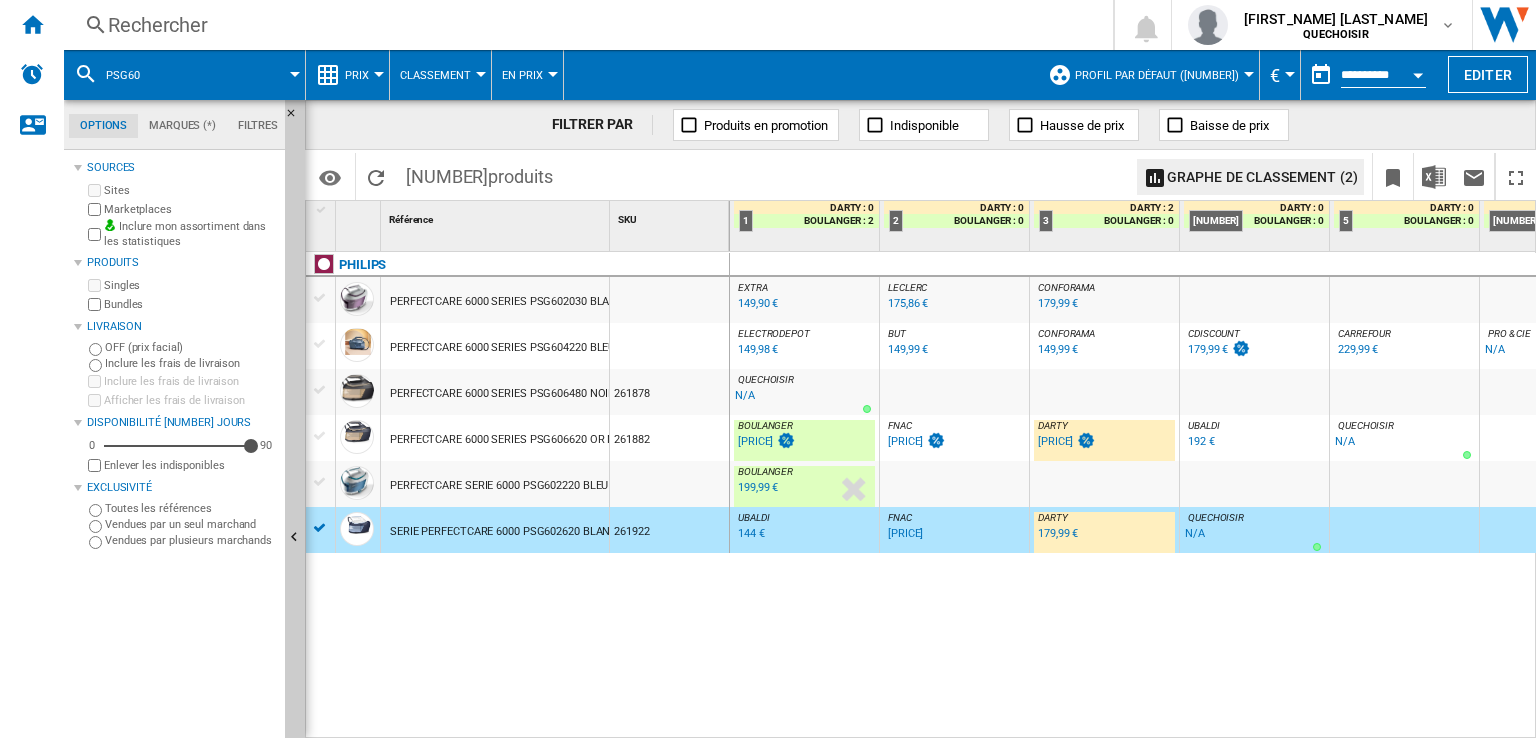 click on "EXTRA
: FR EXTRA
-[NUMBER].0 %
[PRICE]
%
N/A
EXTRA  : FR EXTRA
LECLERC
: FR LECLERC
-[NUMBER].0 %
[PRICE]
%
N/A
LECLERC  : FR LECLERC
CONFORAMA
: FR CONFORAMA
-[NUMBER].0 %
[PRICE]
%
N/A" at bounding box center (1133, 496) 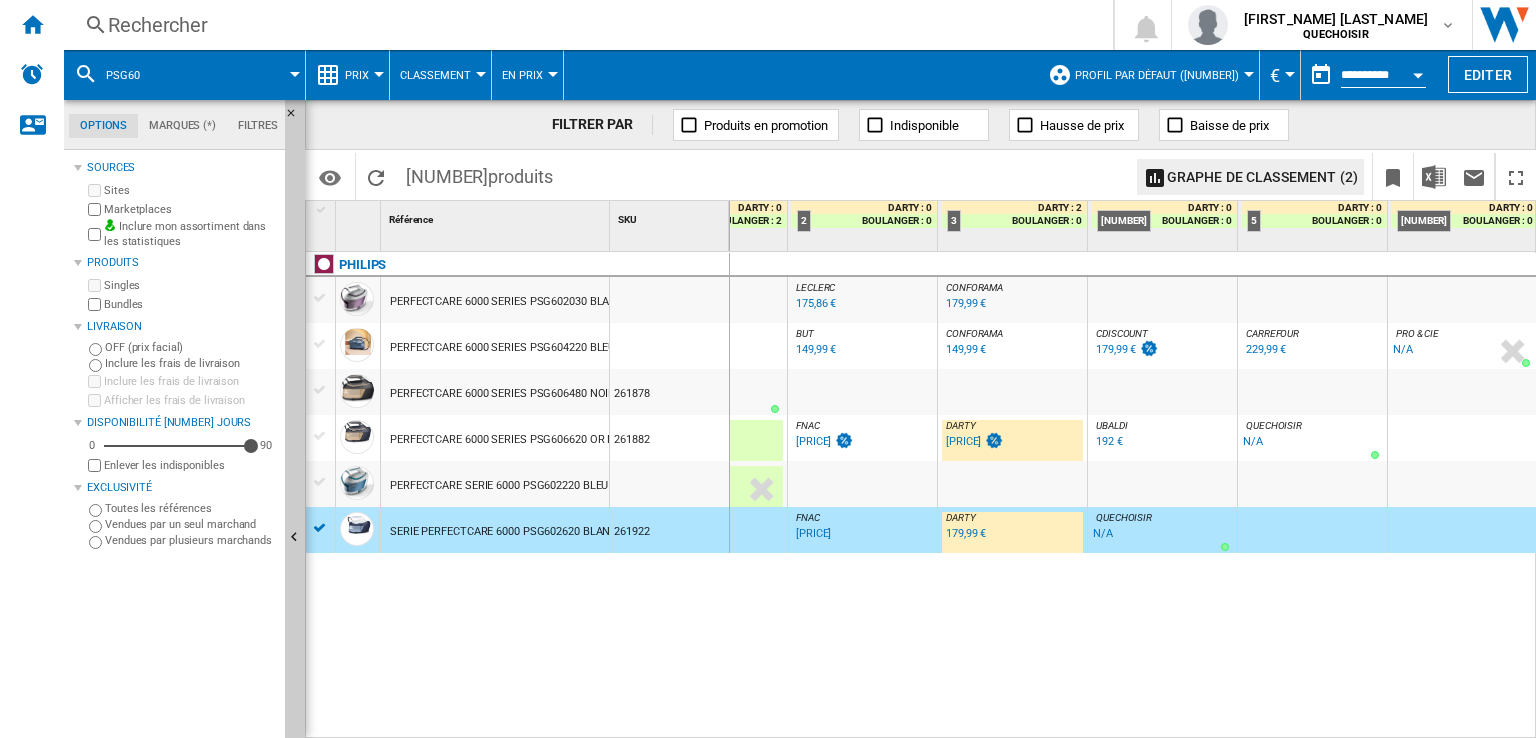 scroll, scrollTop: 0, scrollLeft: 0, axis: both 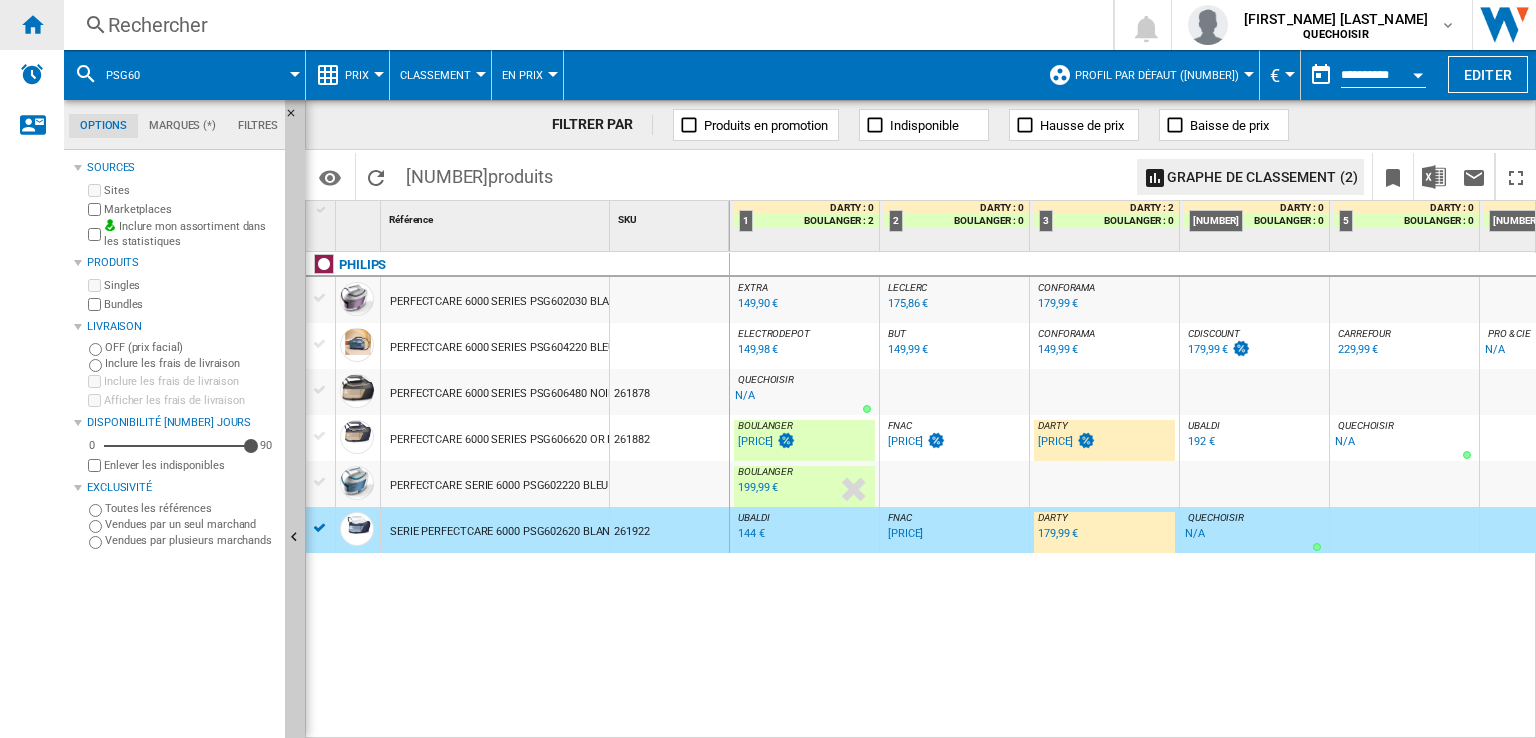 click at bounding box center (32, 24) 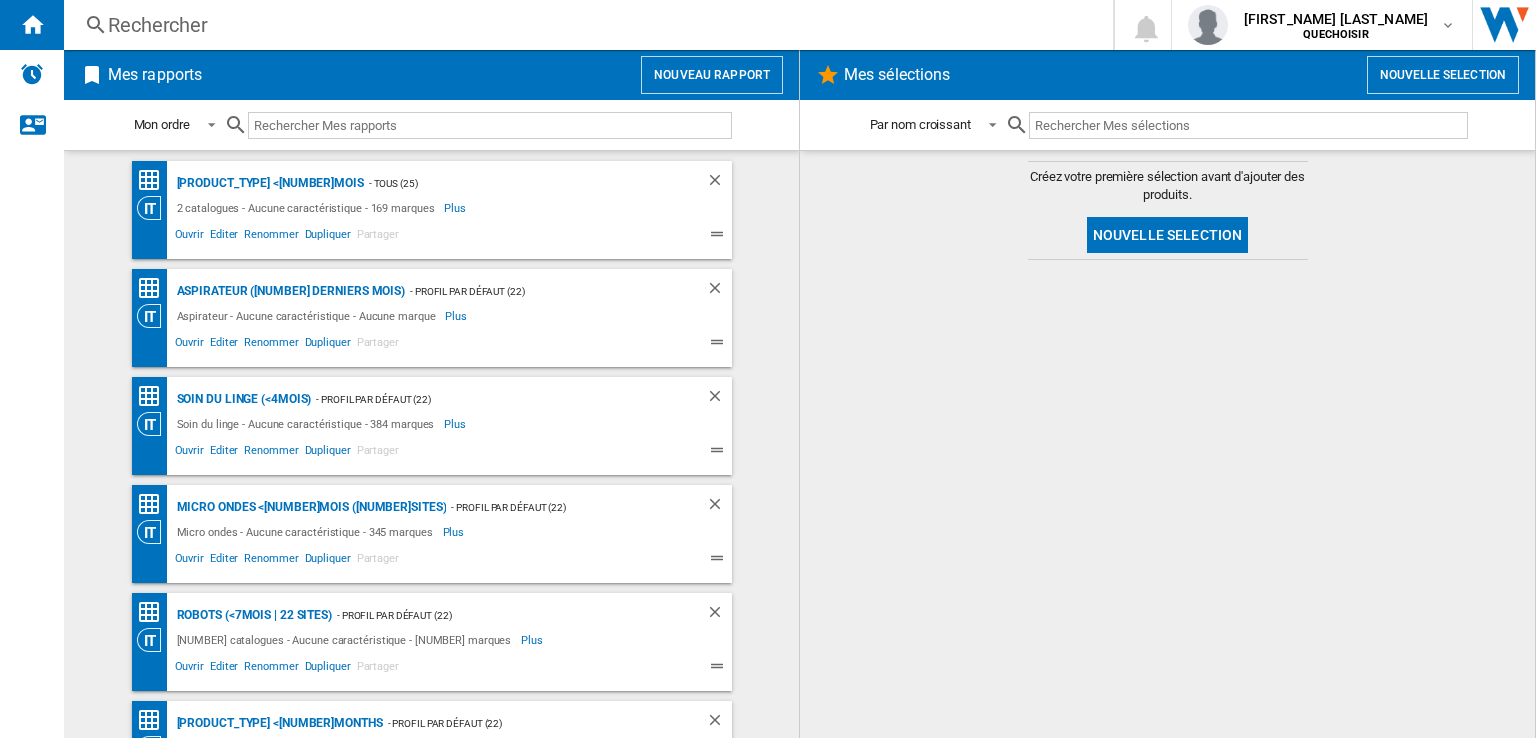 click on "Rechercher" at bounding box center [584, 25] 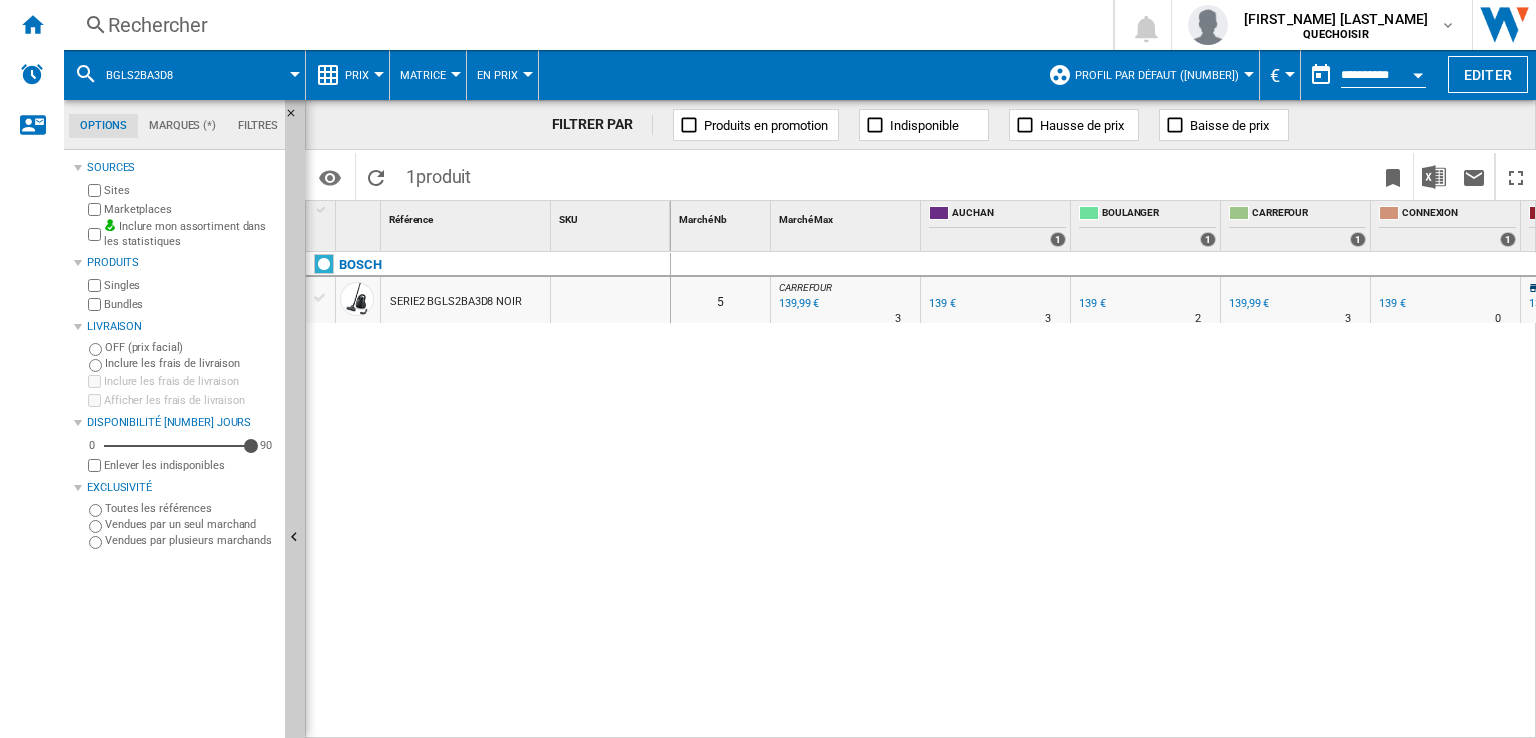 drag, startPoint x: 134, startPoint y: 207, endPoint x: 136, endPoint y: 225, distance: 18.110771 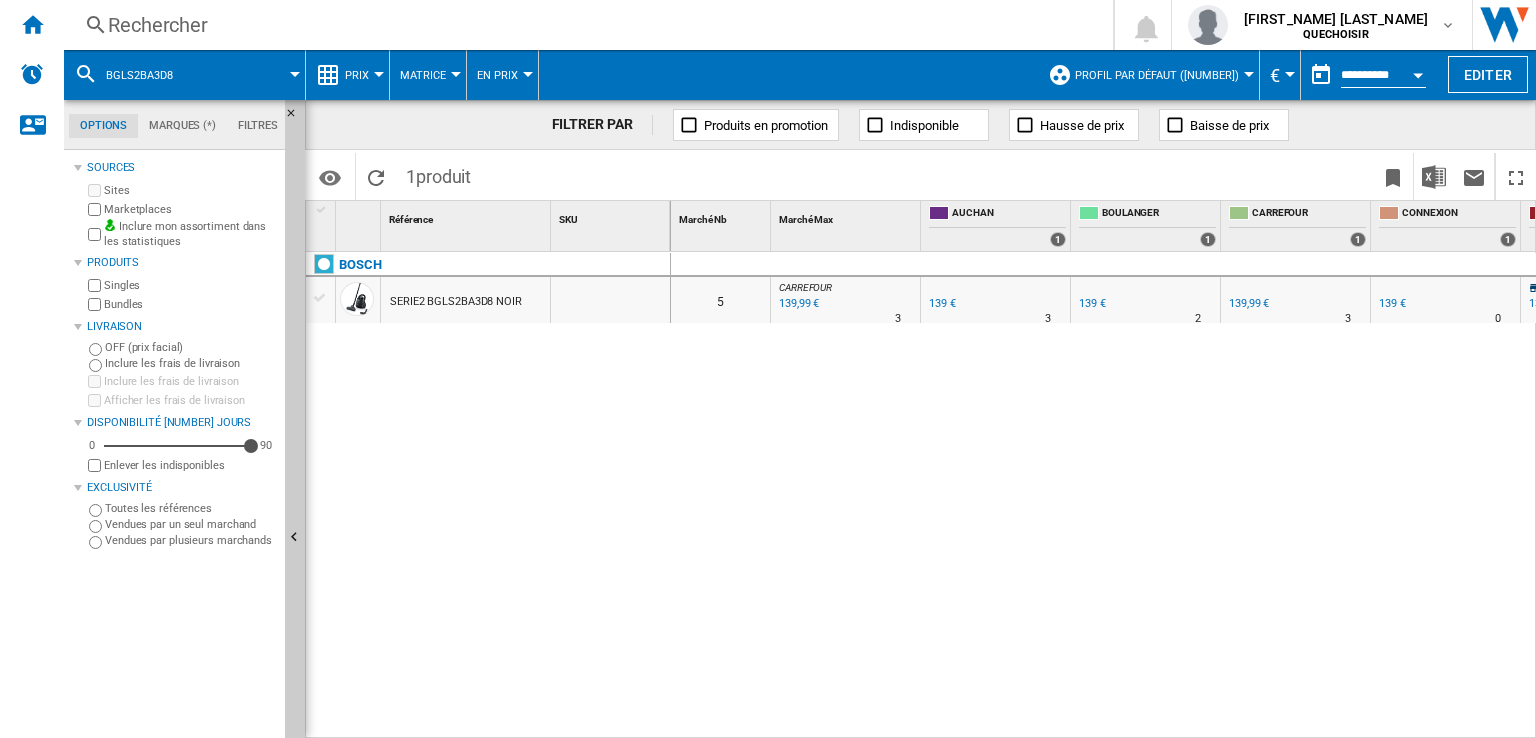 click on "Bundles" at bounding box center [190, 304] 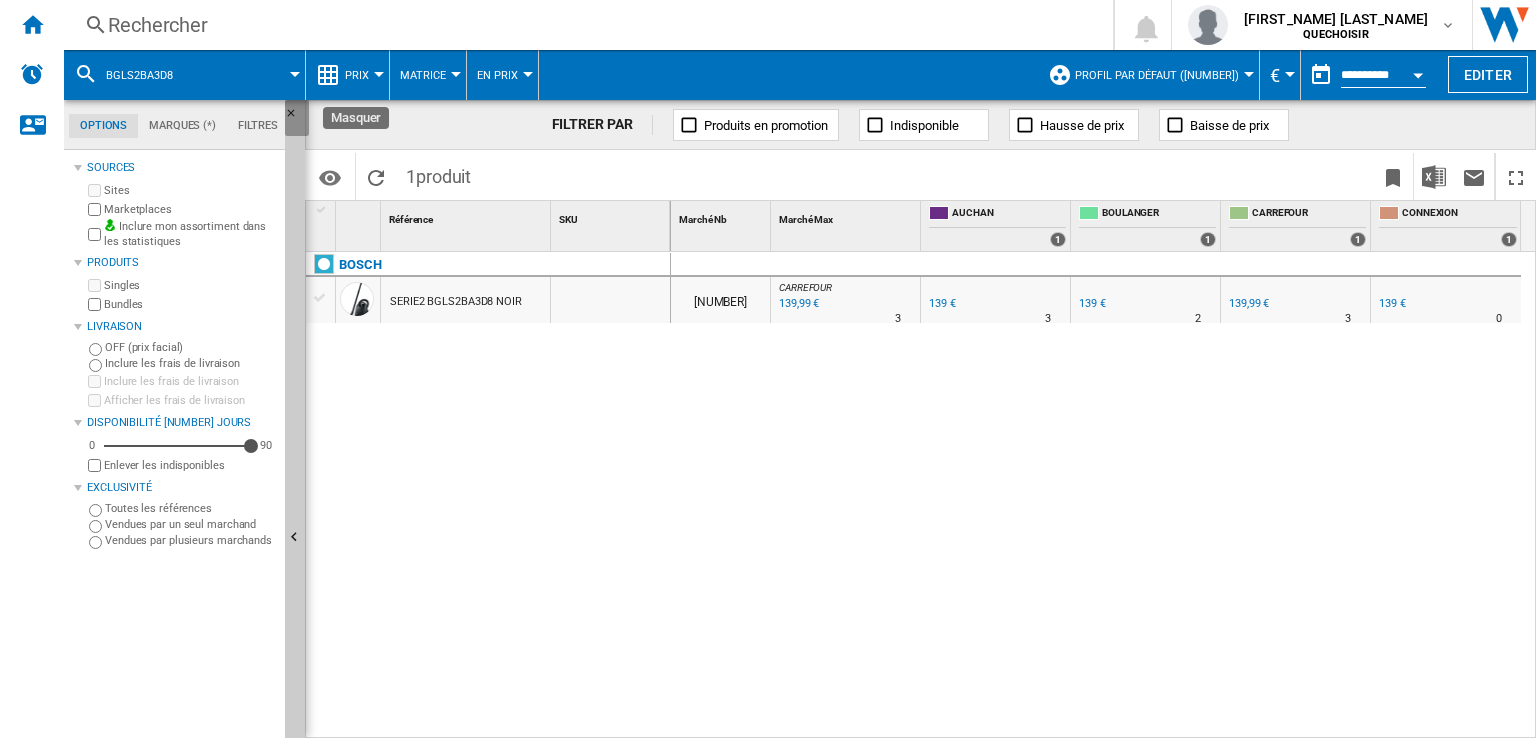 click at bounding box center [297, 119] 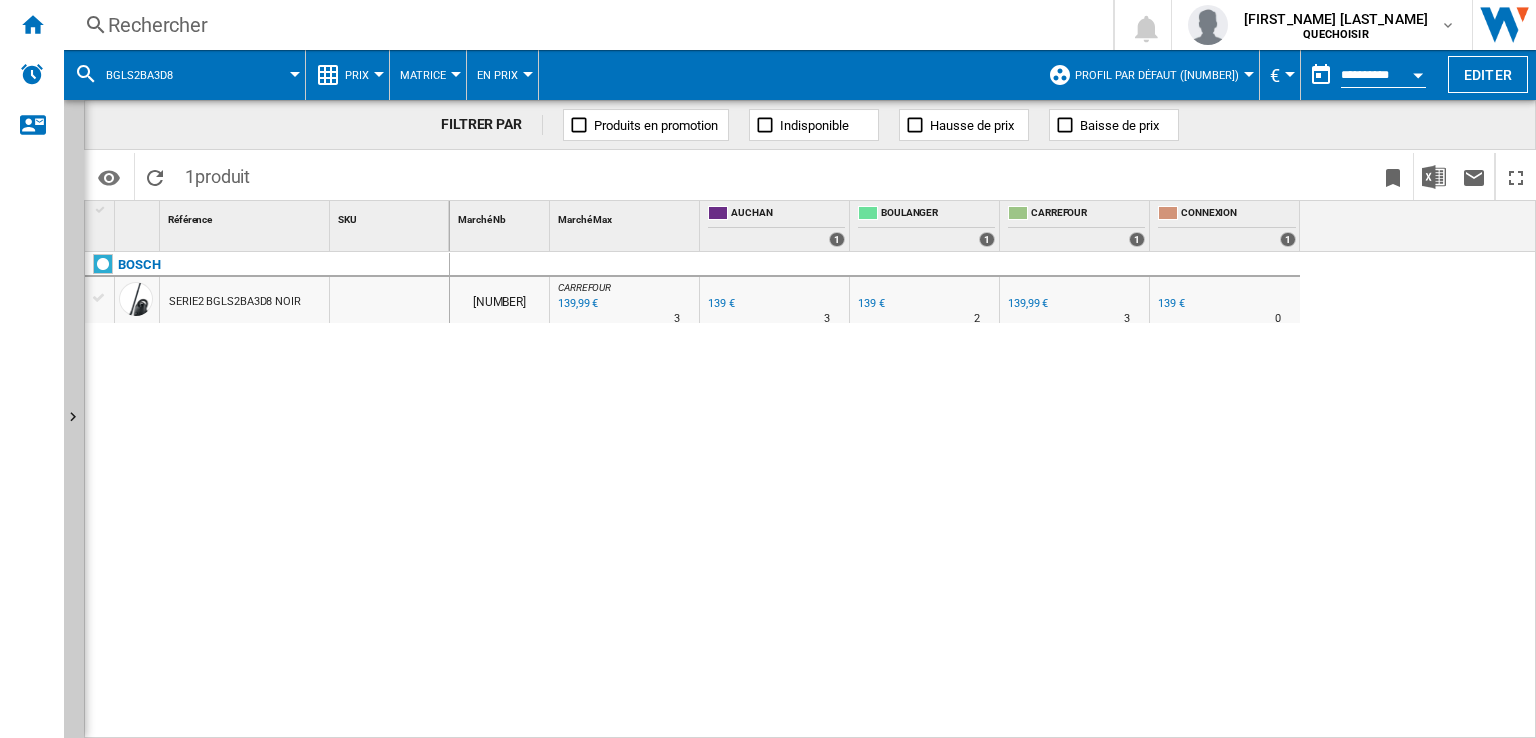 click on "139,99 €" at bounding box center (1026, 304) 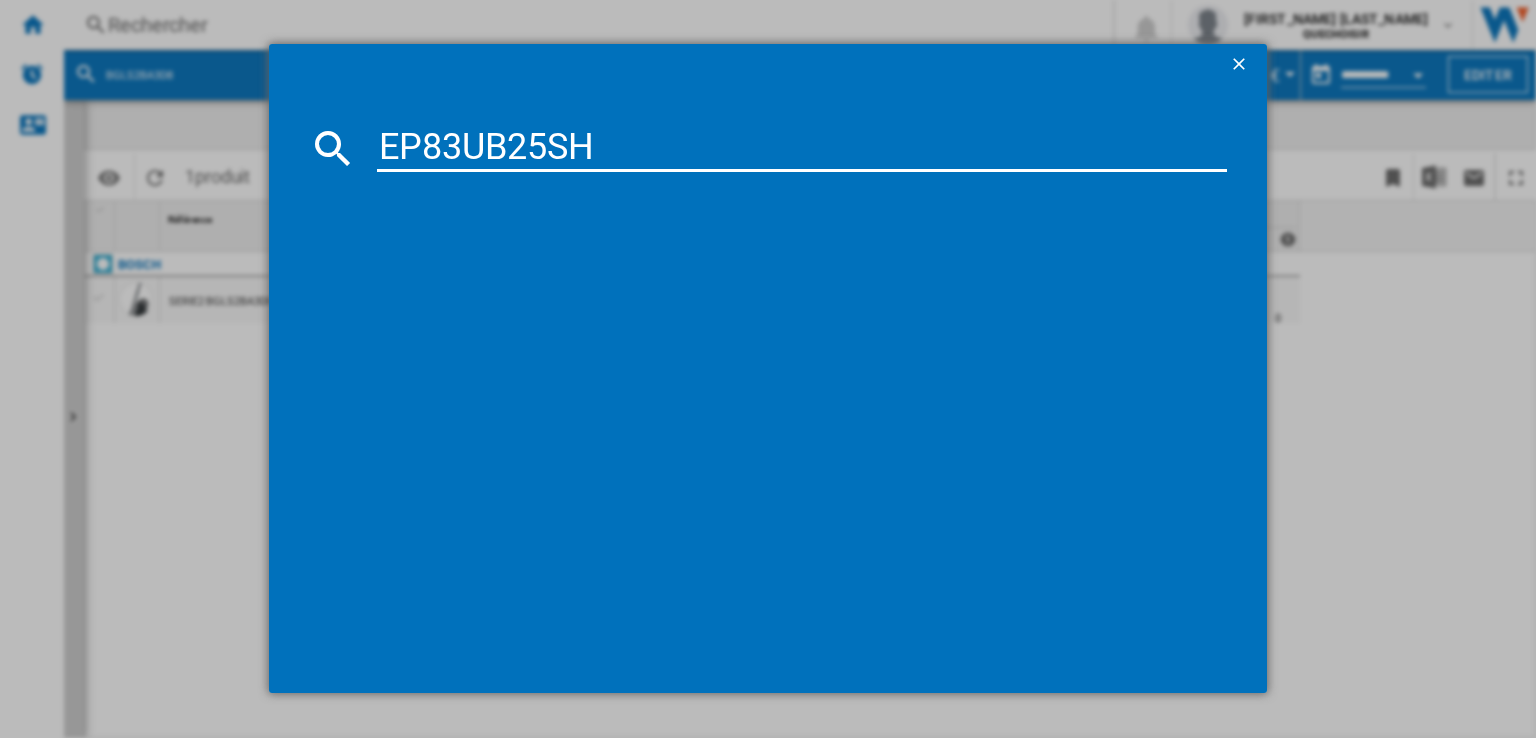type on "EP83UB25SH" 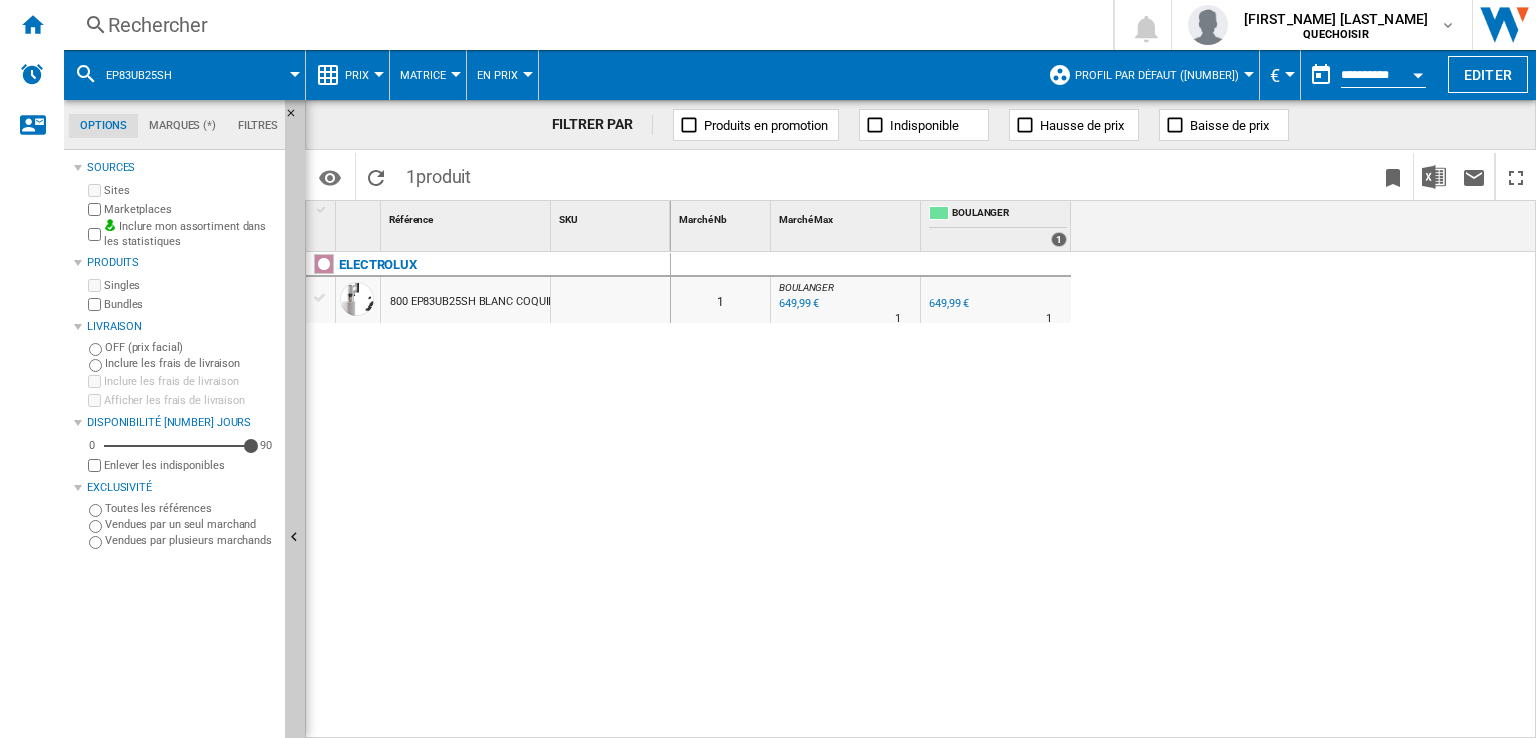 click on "800 EP83UB25SH BLANC COQUILLAGE" at bounding box center [485, 302] 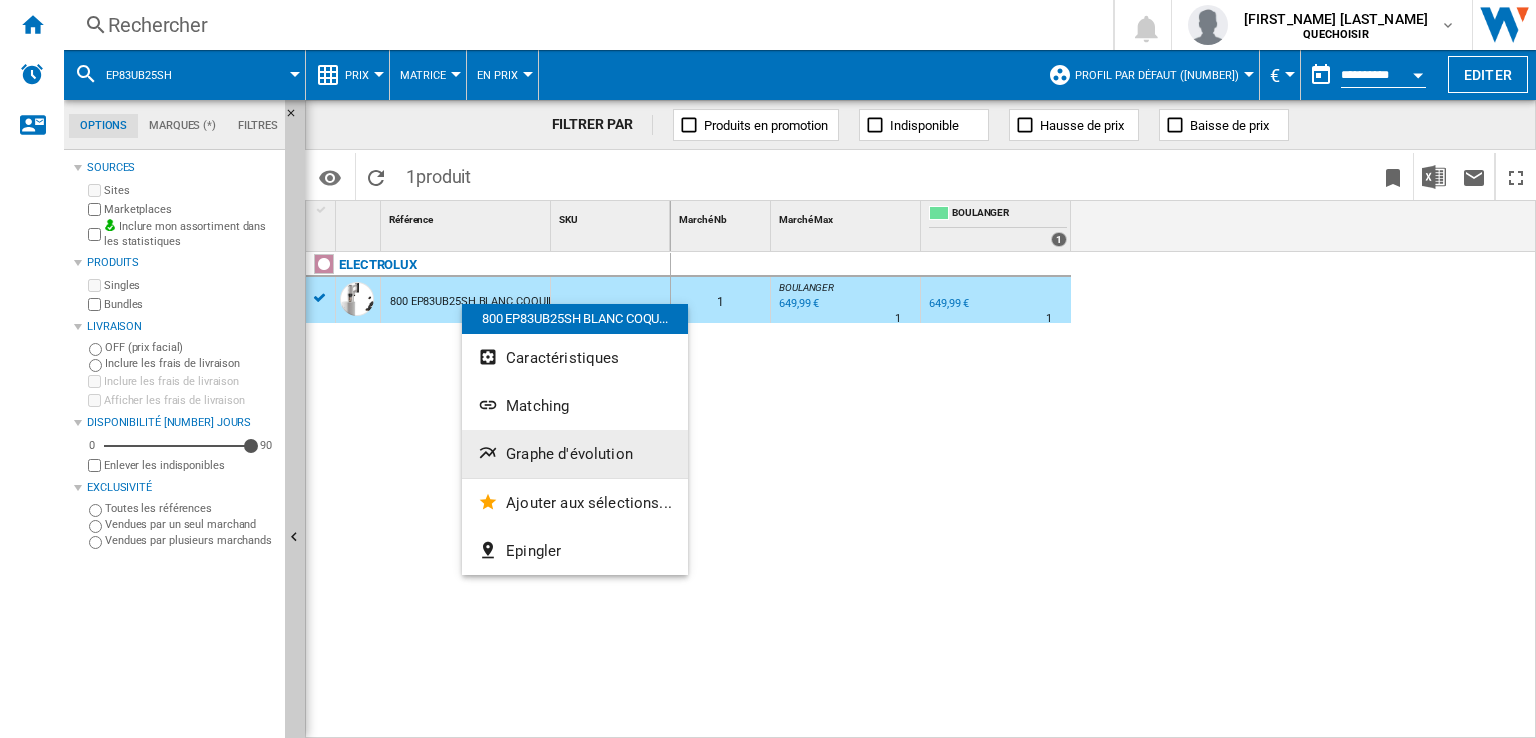 click on "Graphe d'évolution" at bounding box center [569, 454] 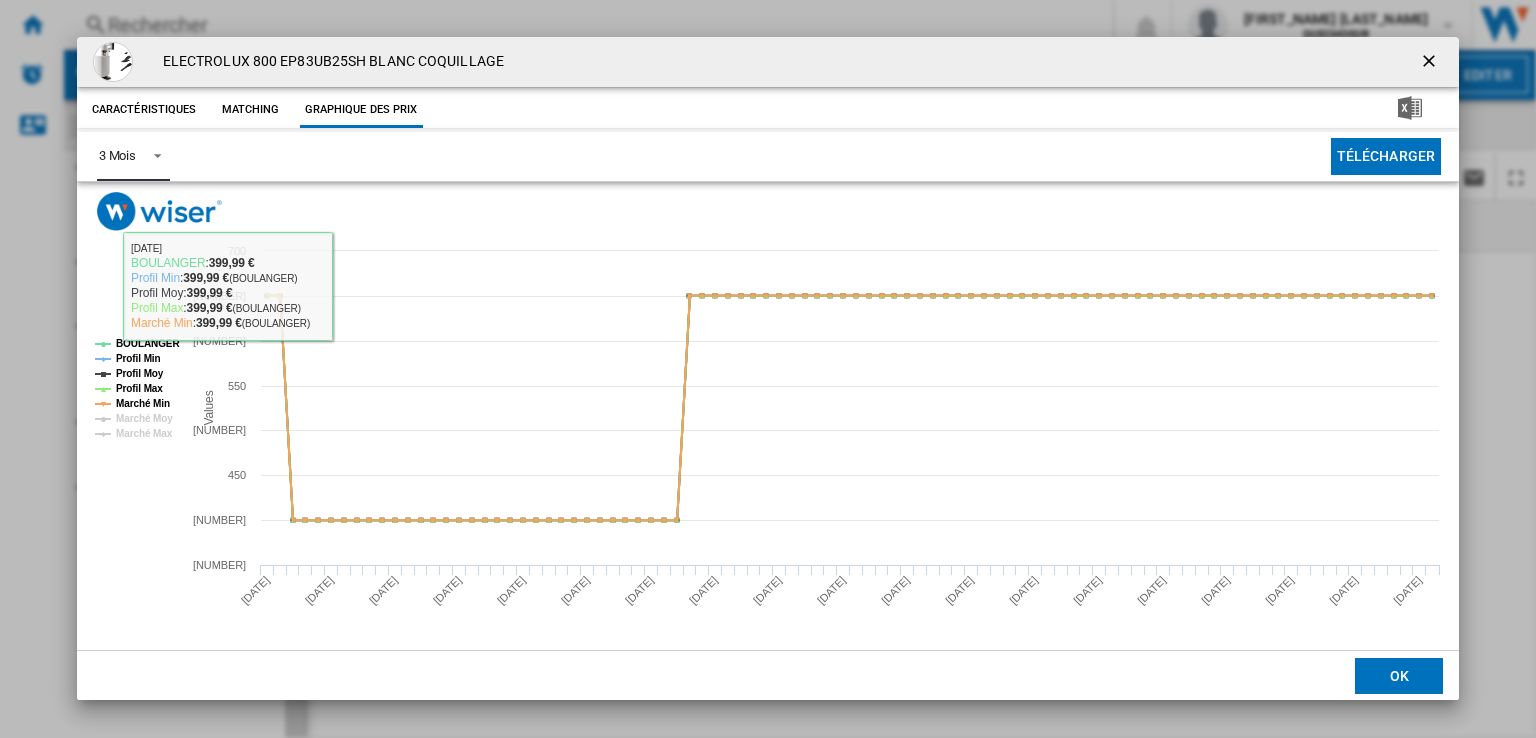 click on "3 Mois" at bounding box center [133, 156] 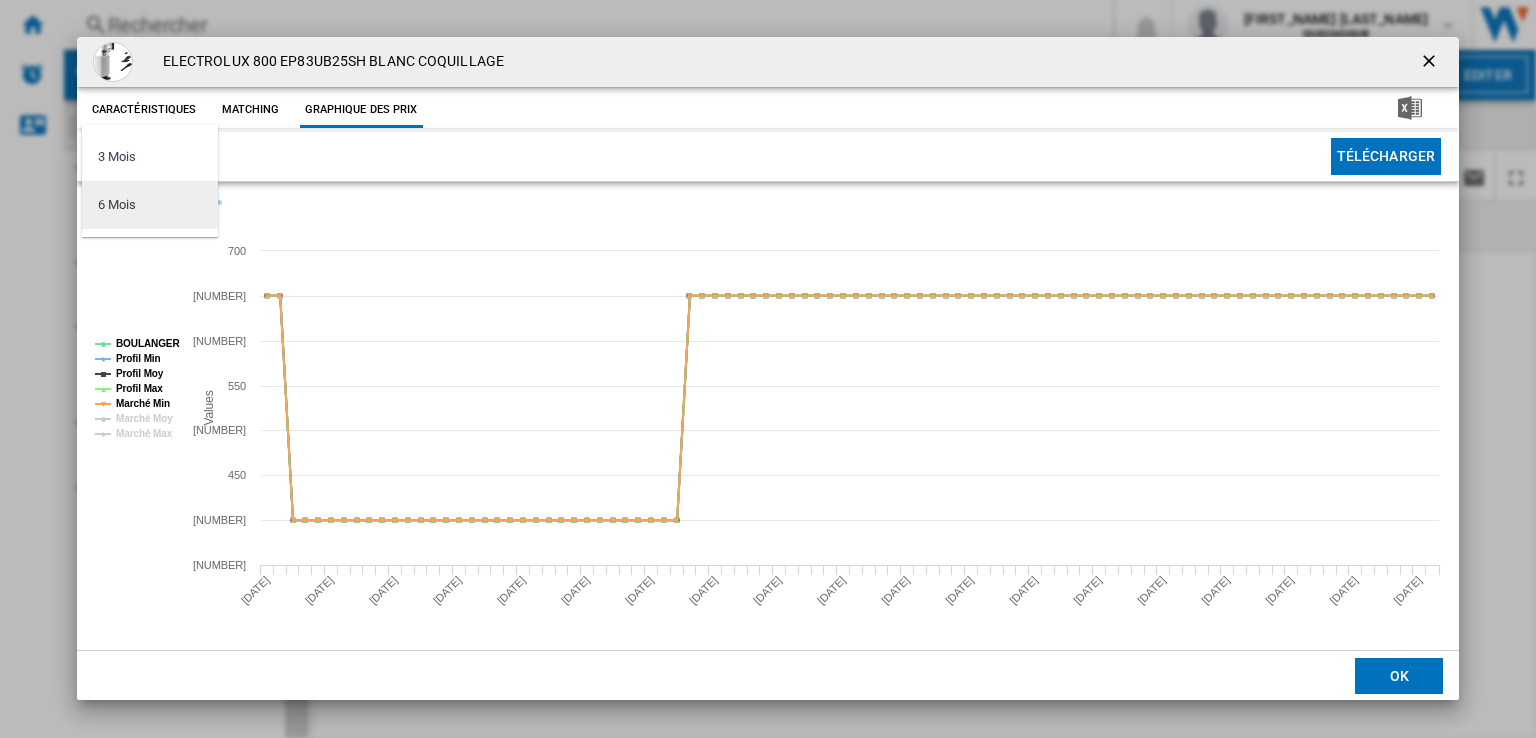 click on "6 Mois" at bounding box center [116, 205] 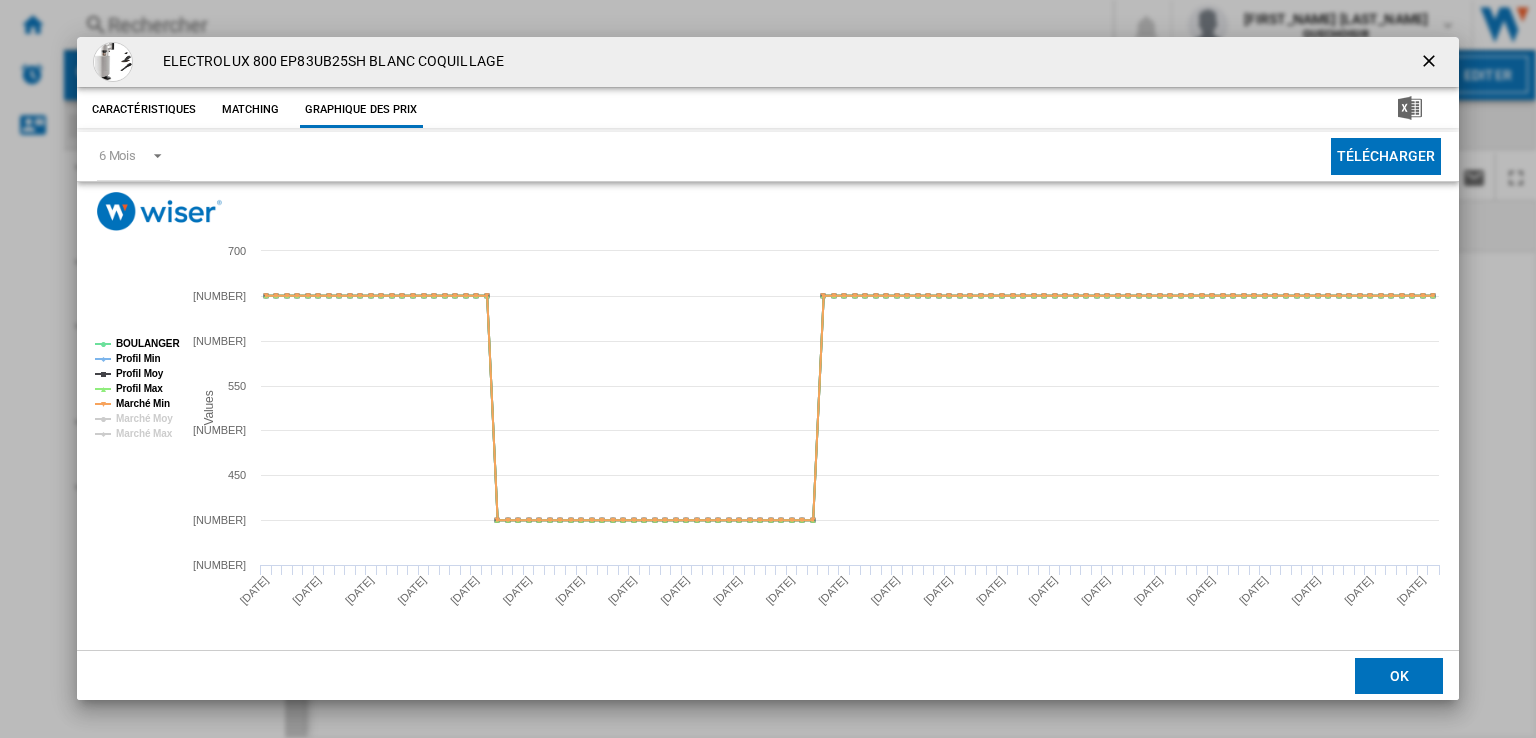 click at bounding box center [1431, 63] 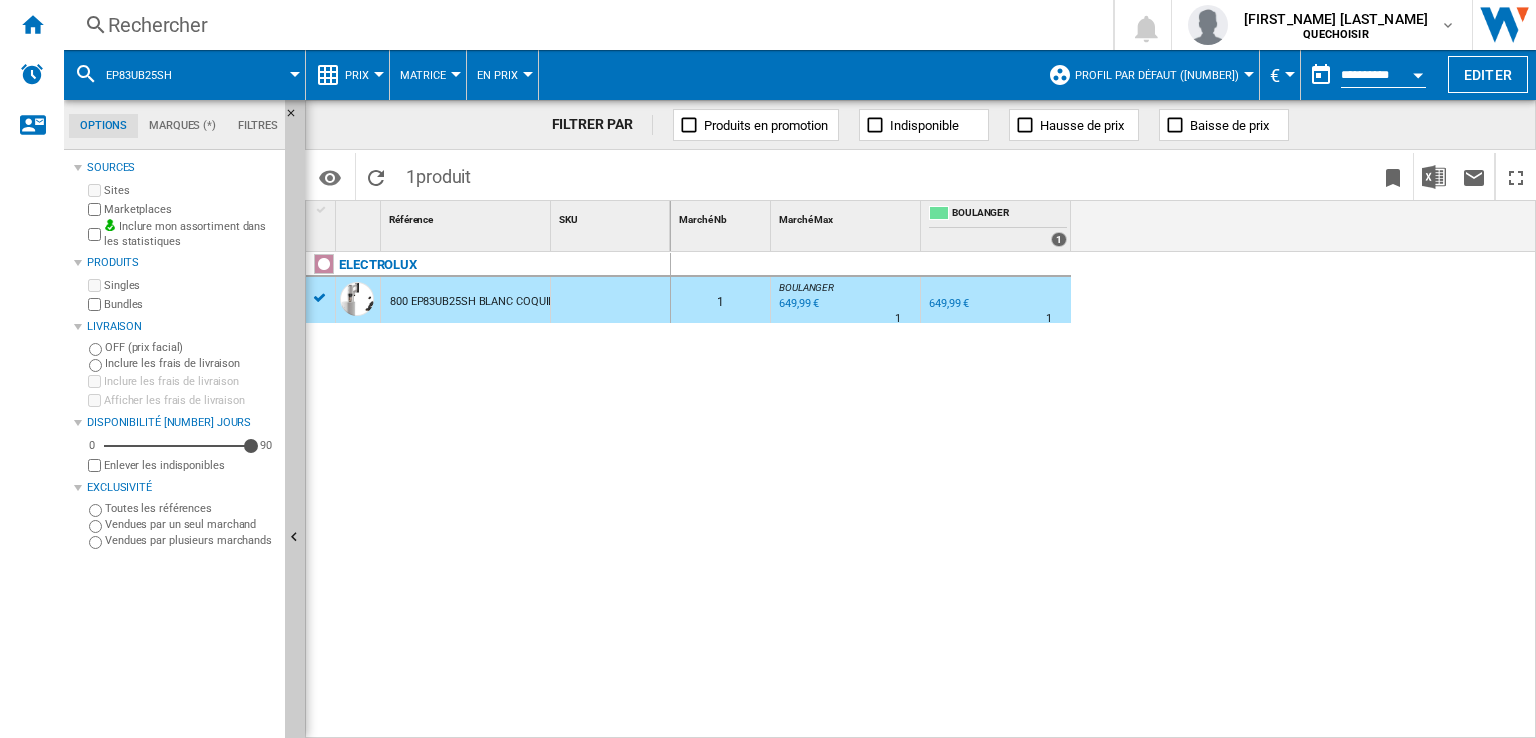 click on "Rechercher" at bounding box center [584, 25] 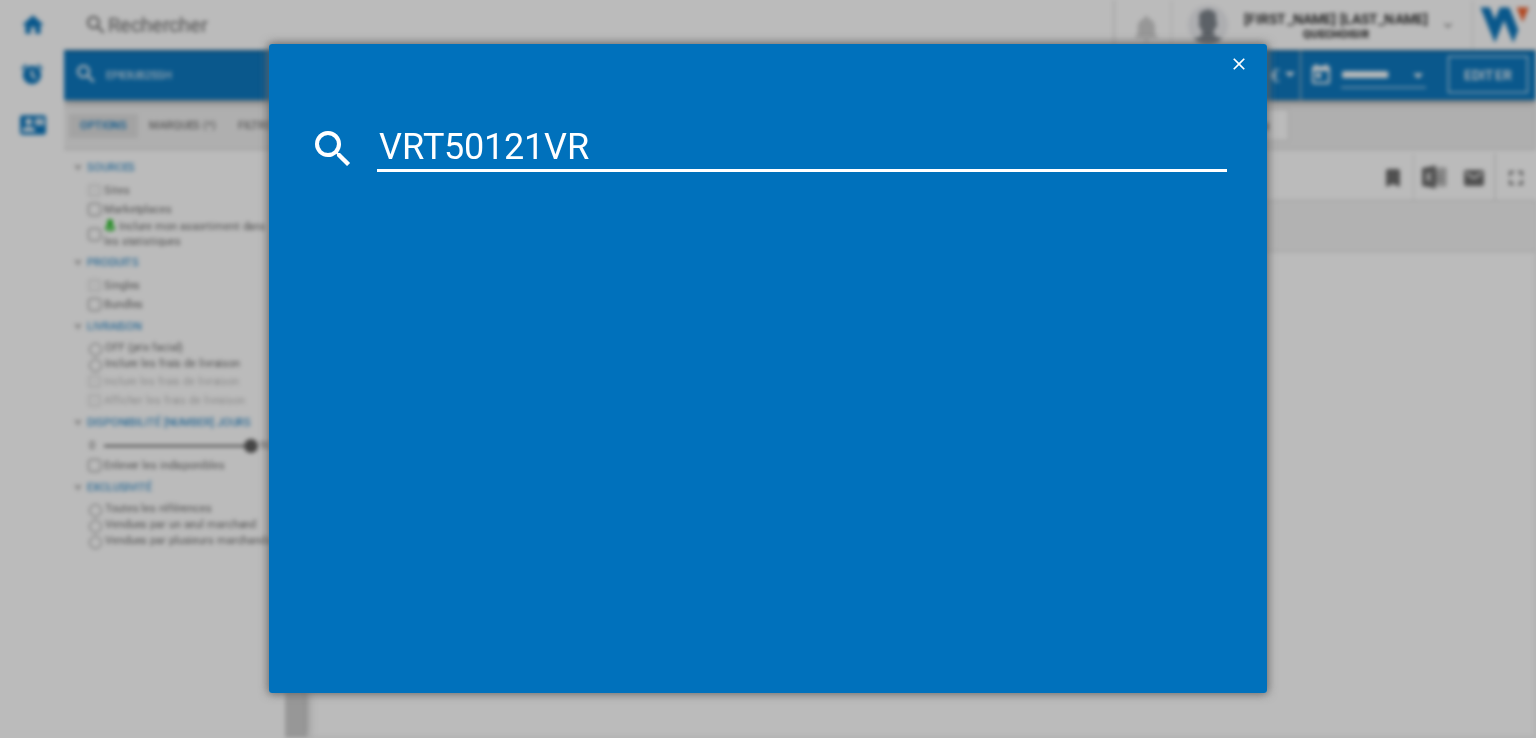 type on "VRT50121VR" 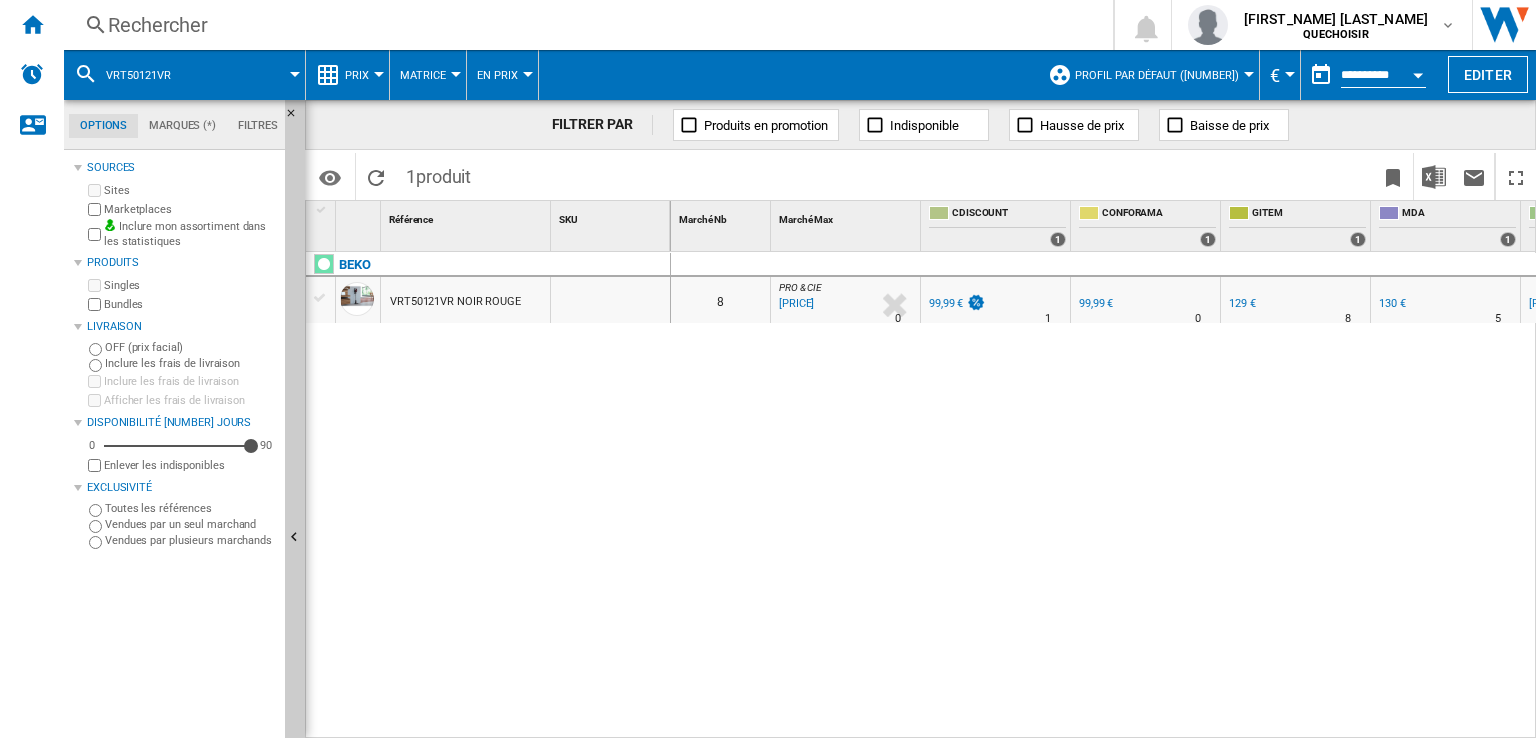 click on "Options Marques (*) Filtres         Options Marques (*) Filtres" at bounding box center (184, 125) 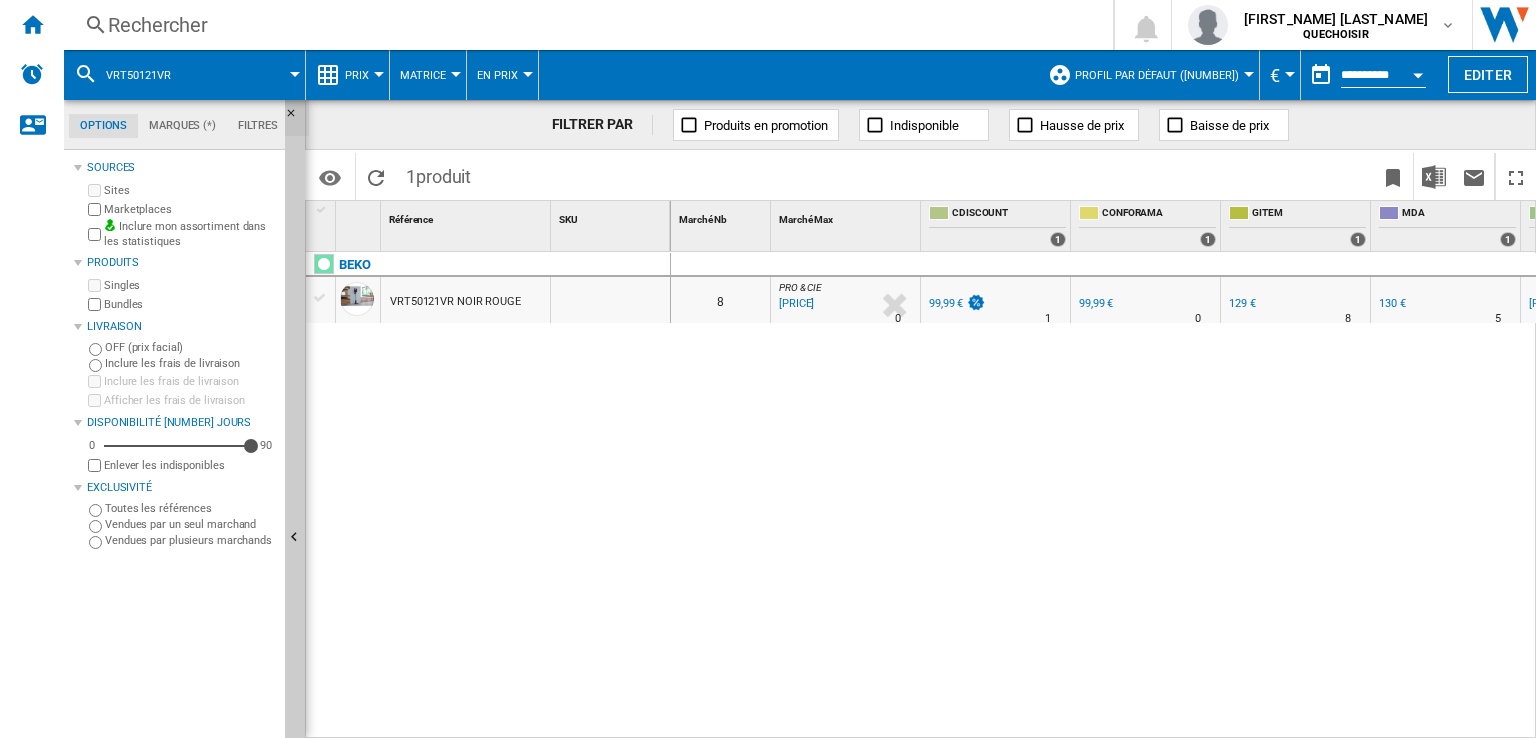 click at bounding box center (297, 119) 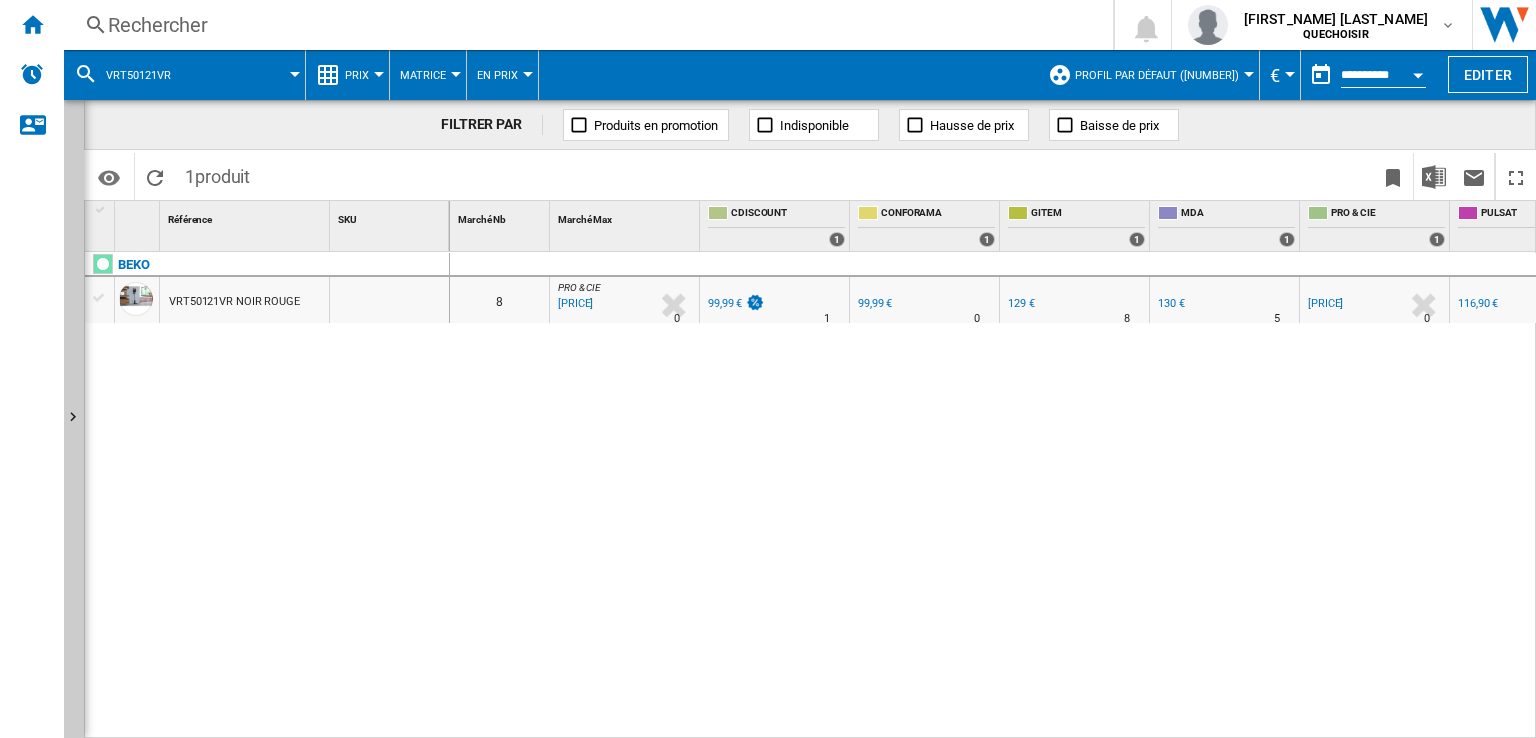 click on "Matrice" at bounding box center (423, 75) 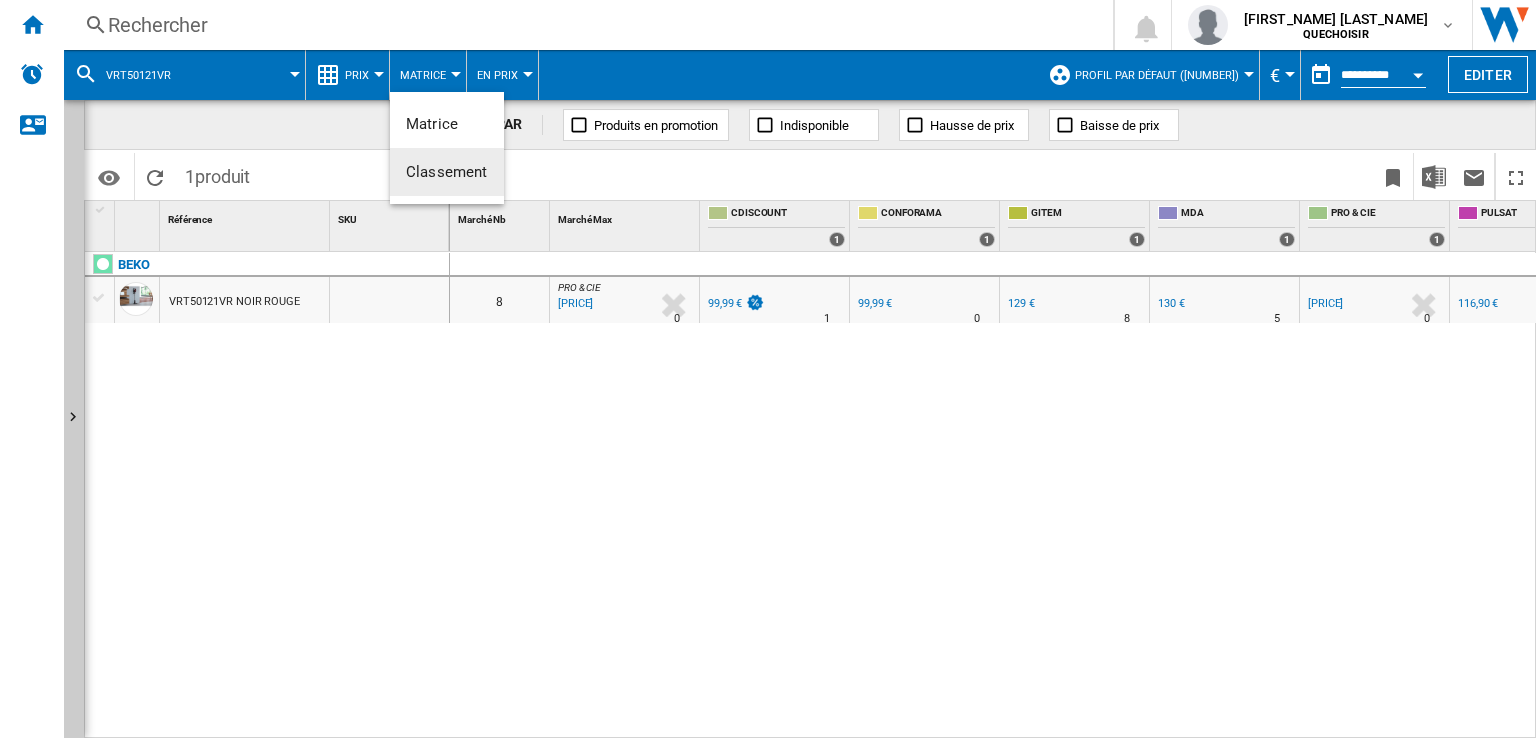 click on "Classement" at bounding box center [447, 172] 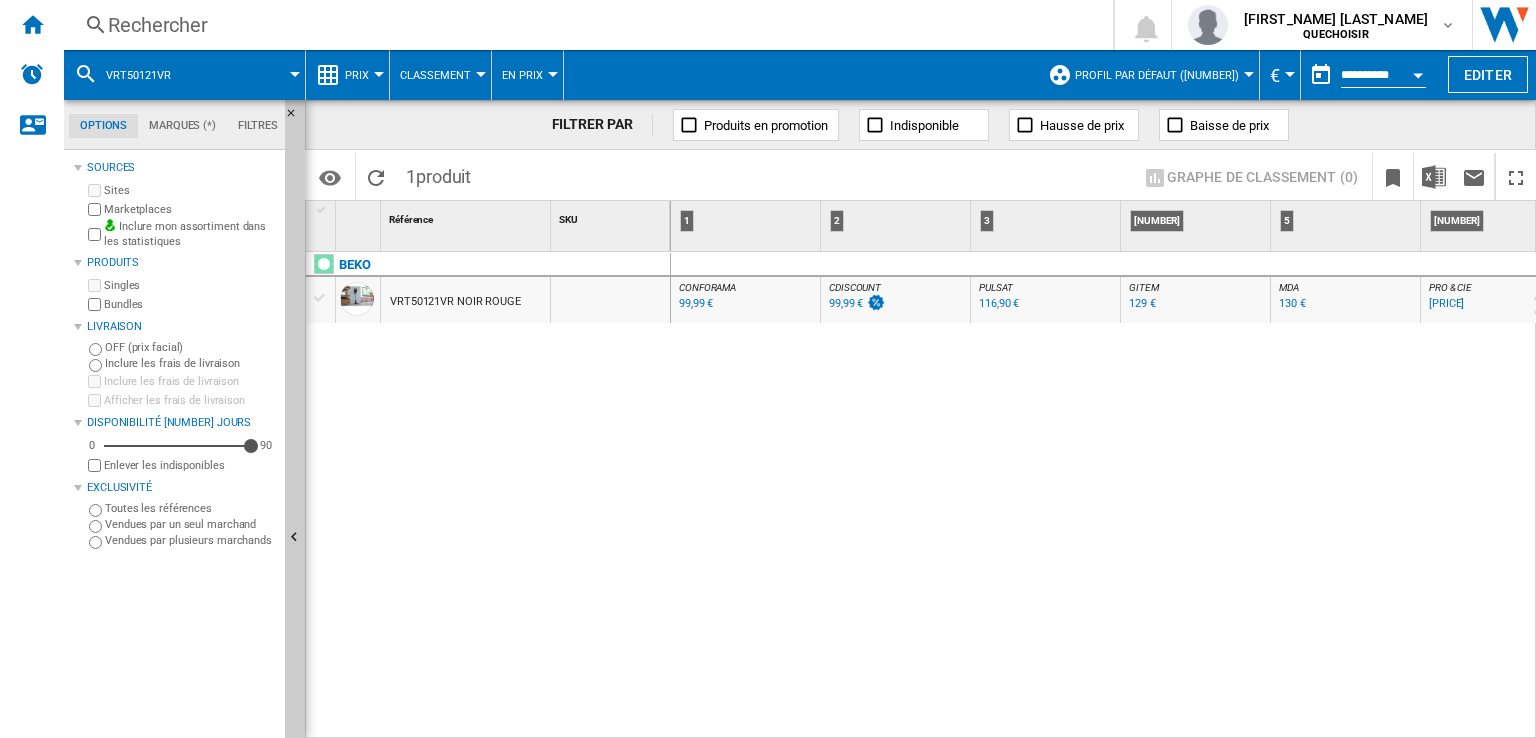 scroll, scrollTop: 0, scrollLeft: 33, axis: horizontal 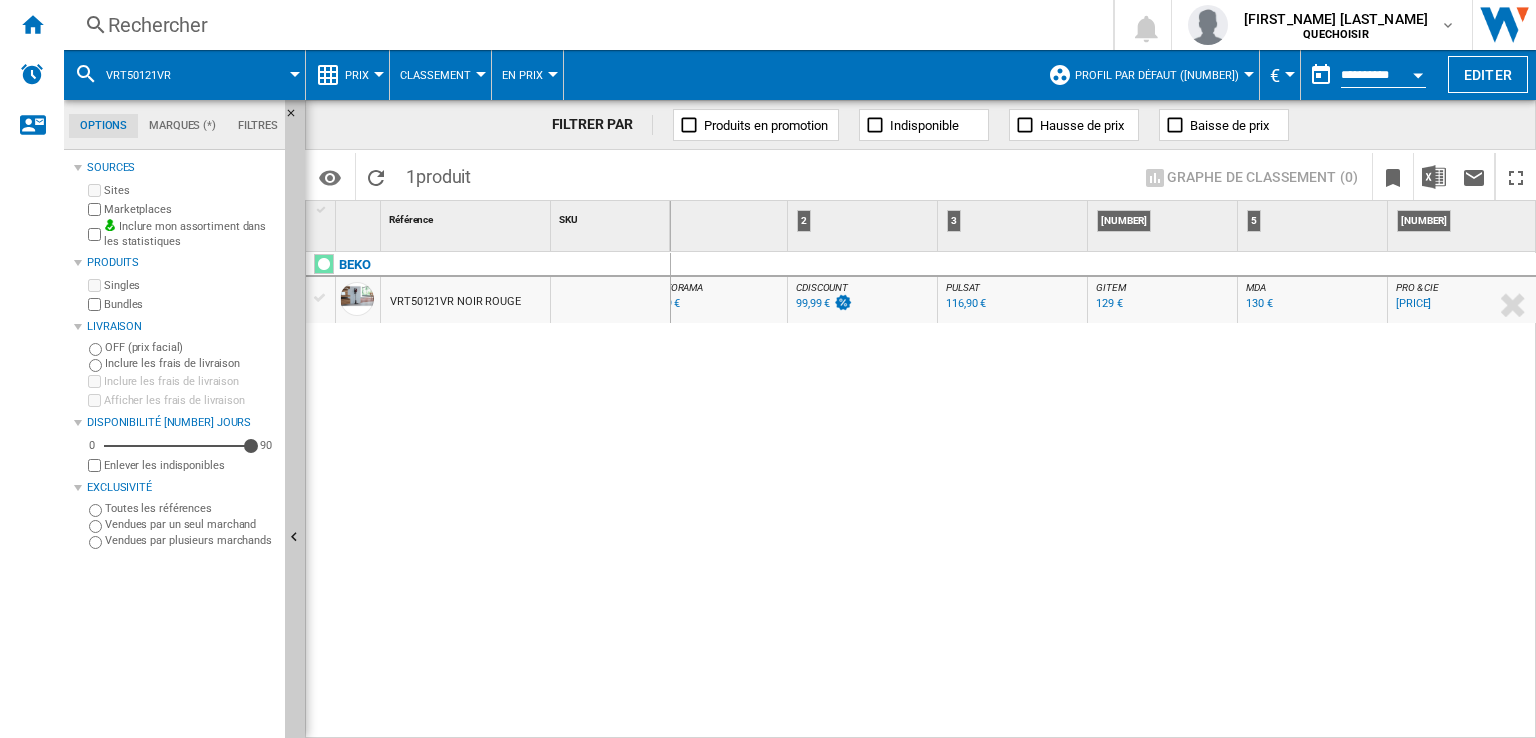 click on "Profil par défaut ([NUMBER])" at bounding box center (1157, 75) 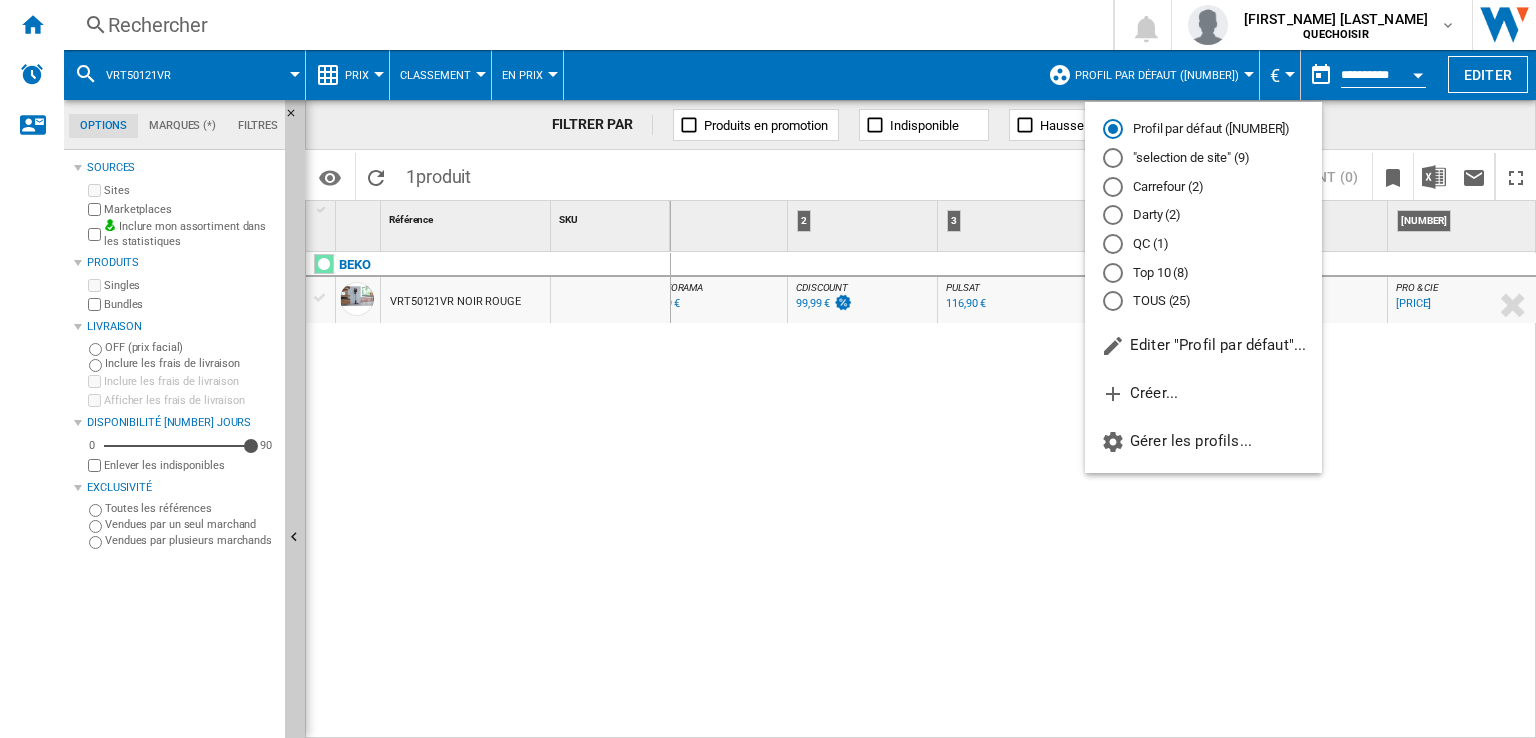 click on "TOUS (25)" at bounding box center [1203, 301] 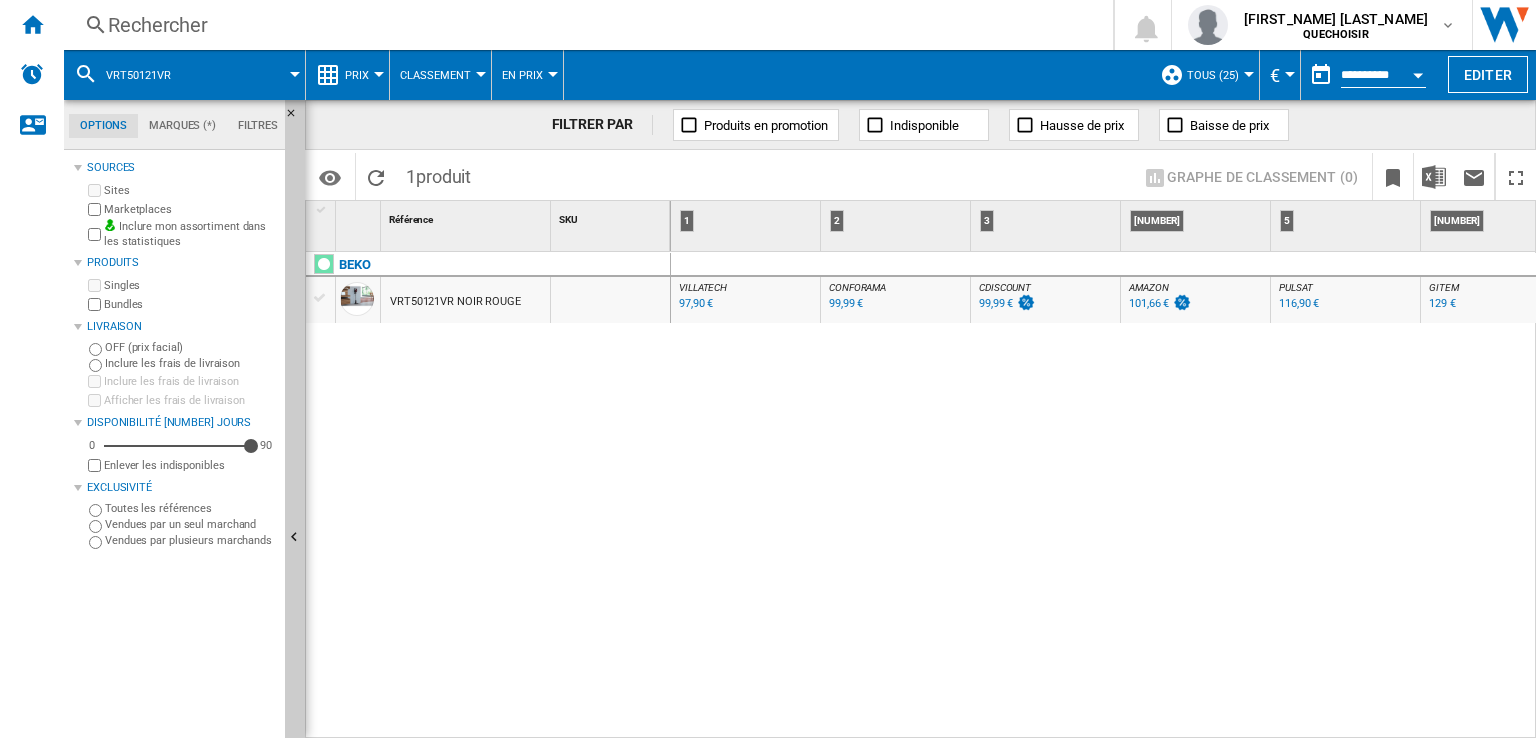 scroll, scrollTop: 0, scrollLeft: 333, axis: horizontal 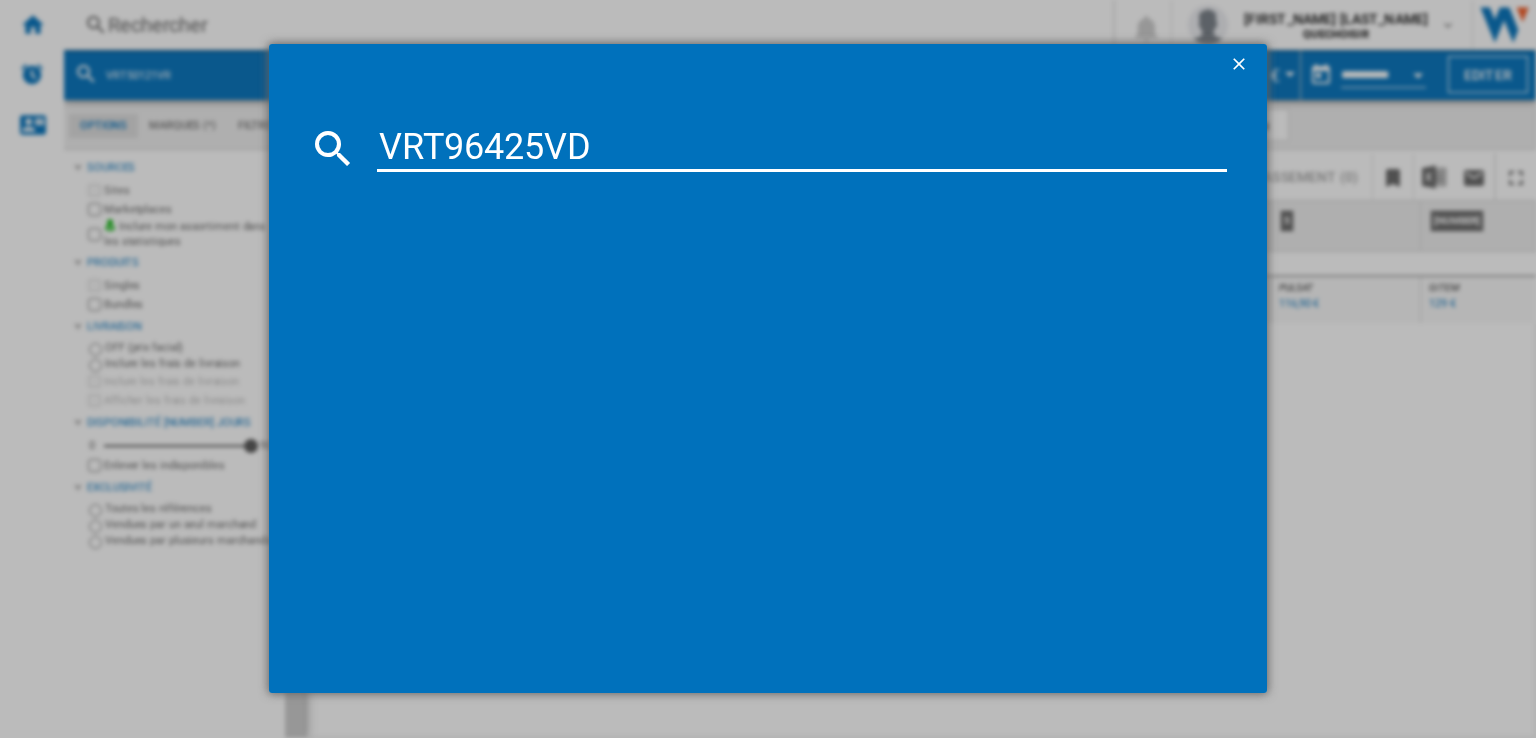 type on "VRT96425VD" 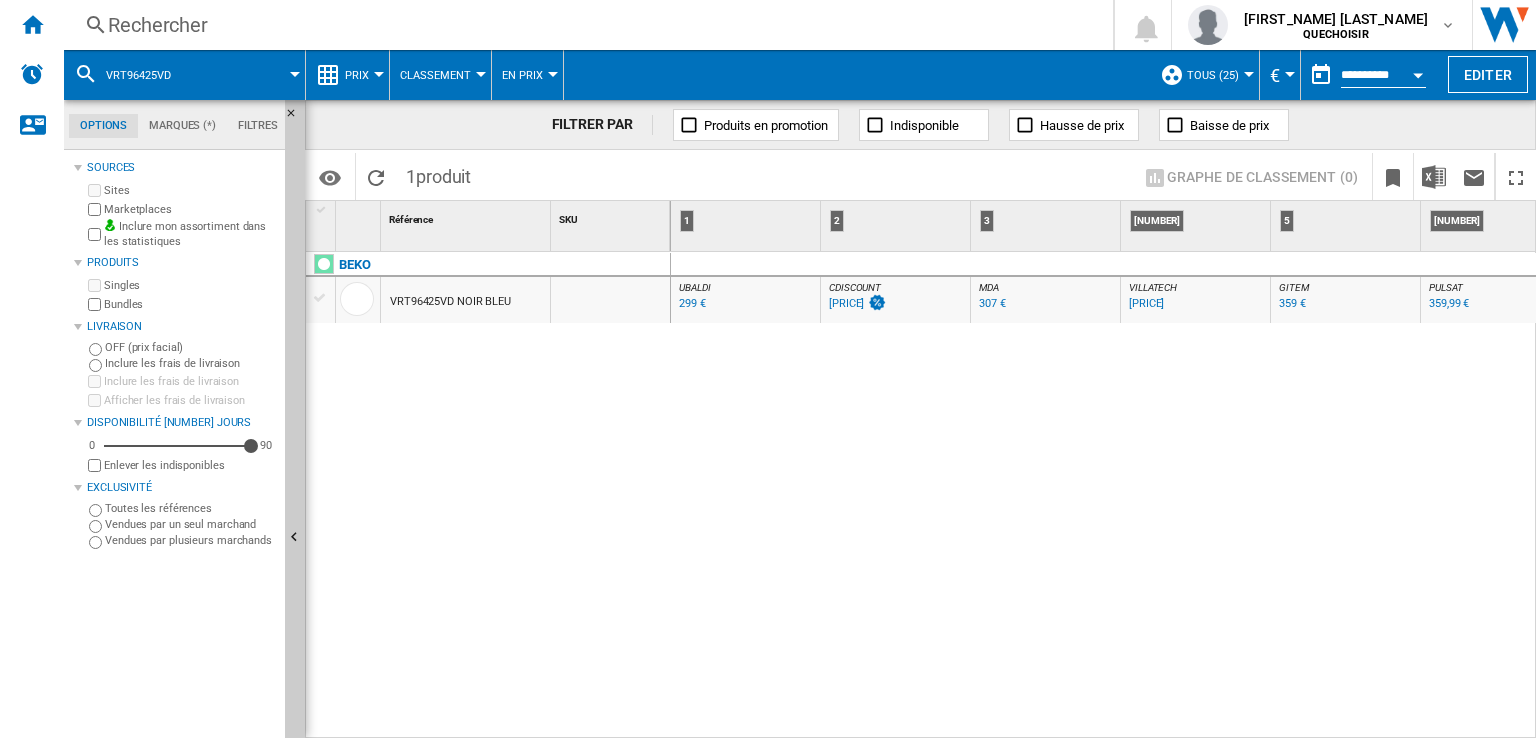 scroll, scrollTop: 0, scrollLeft: 96, axis: horizontal 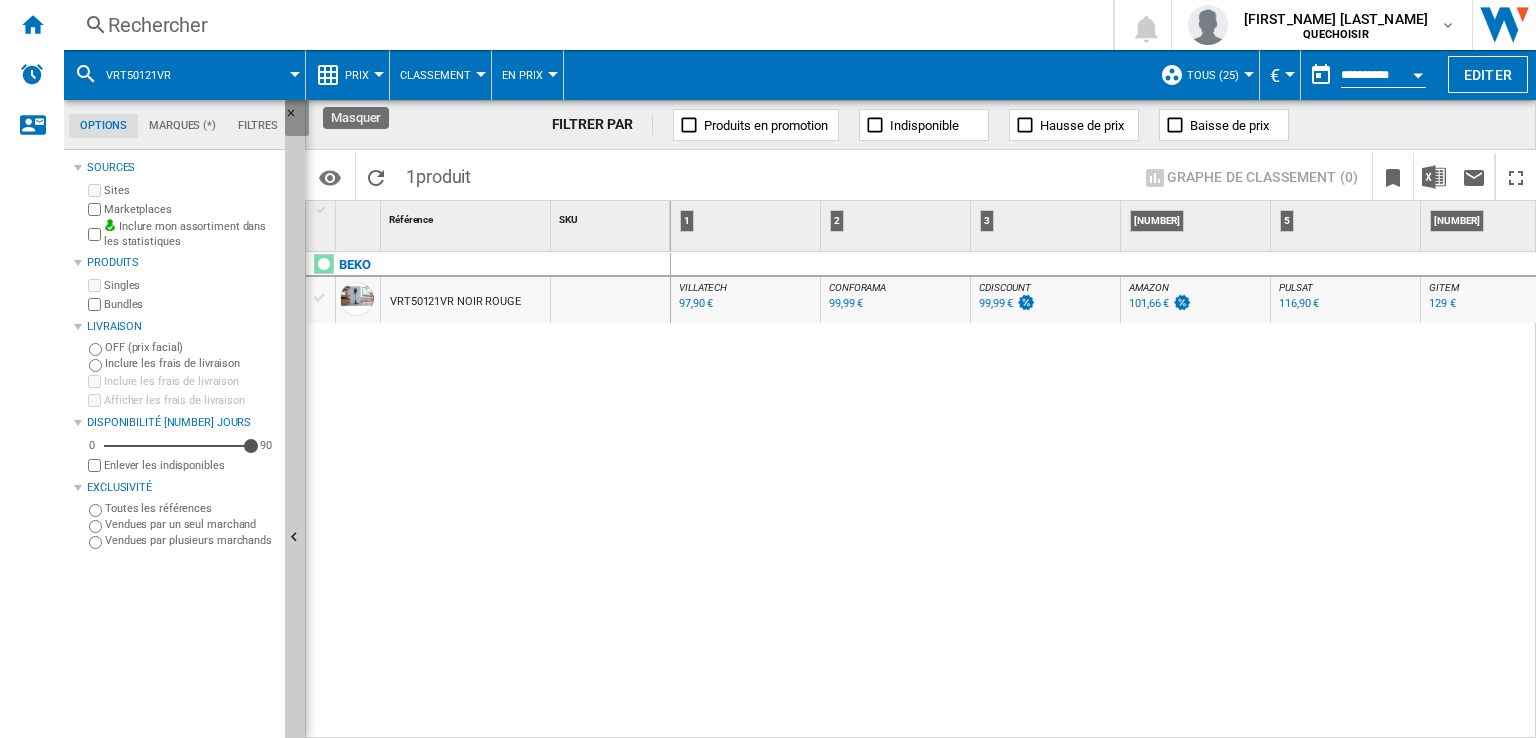 click at bounding box center [297, 119] 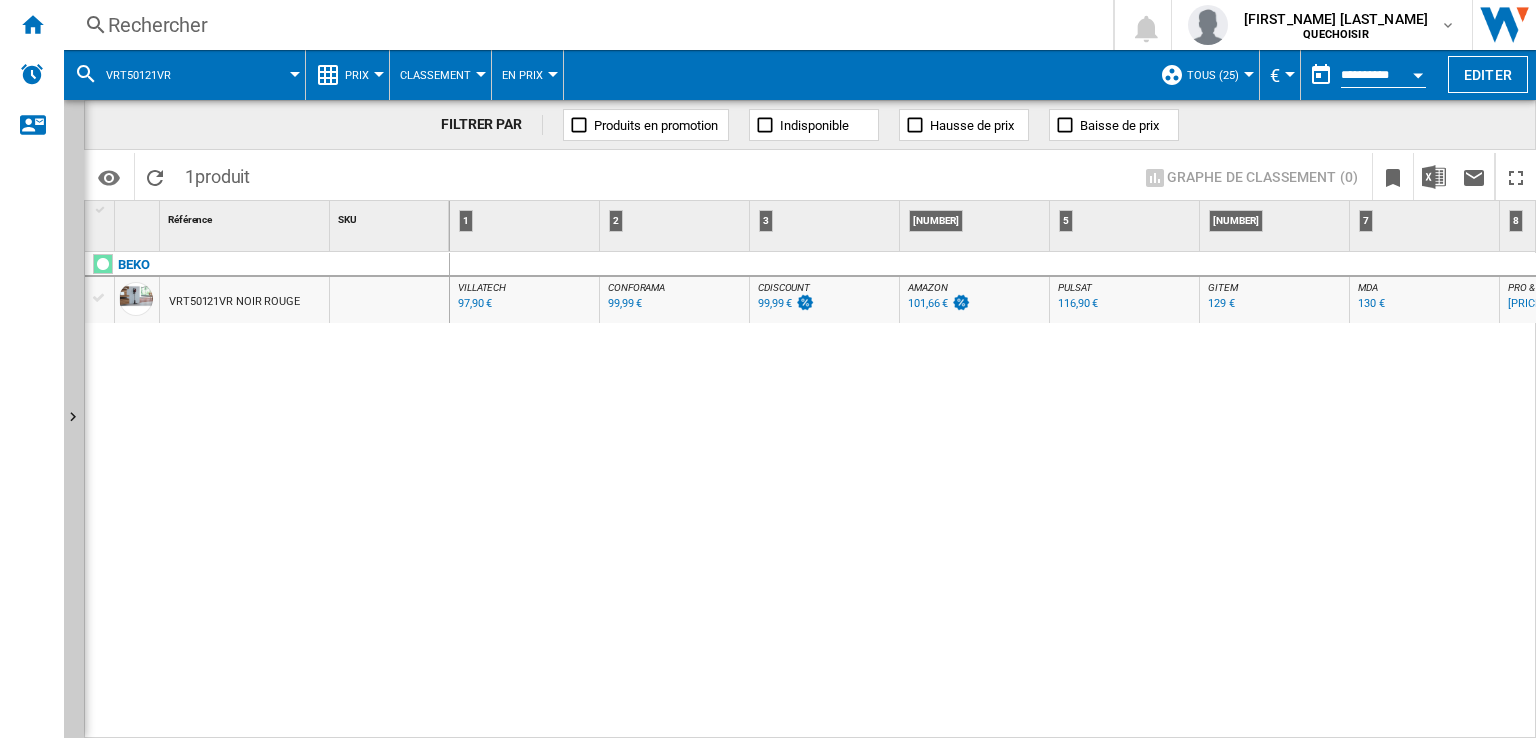 scroll, scrollTop: 0, scrollLeft: 112, axis: horizontal 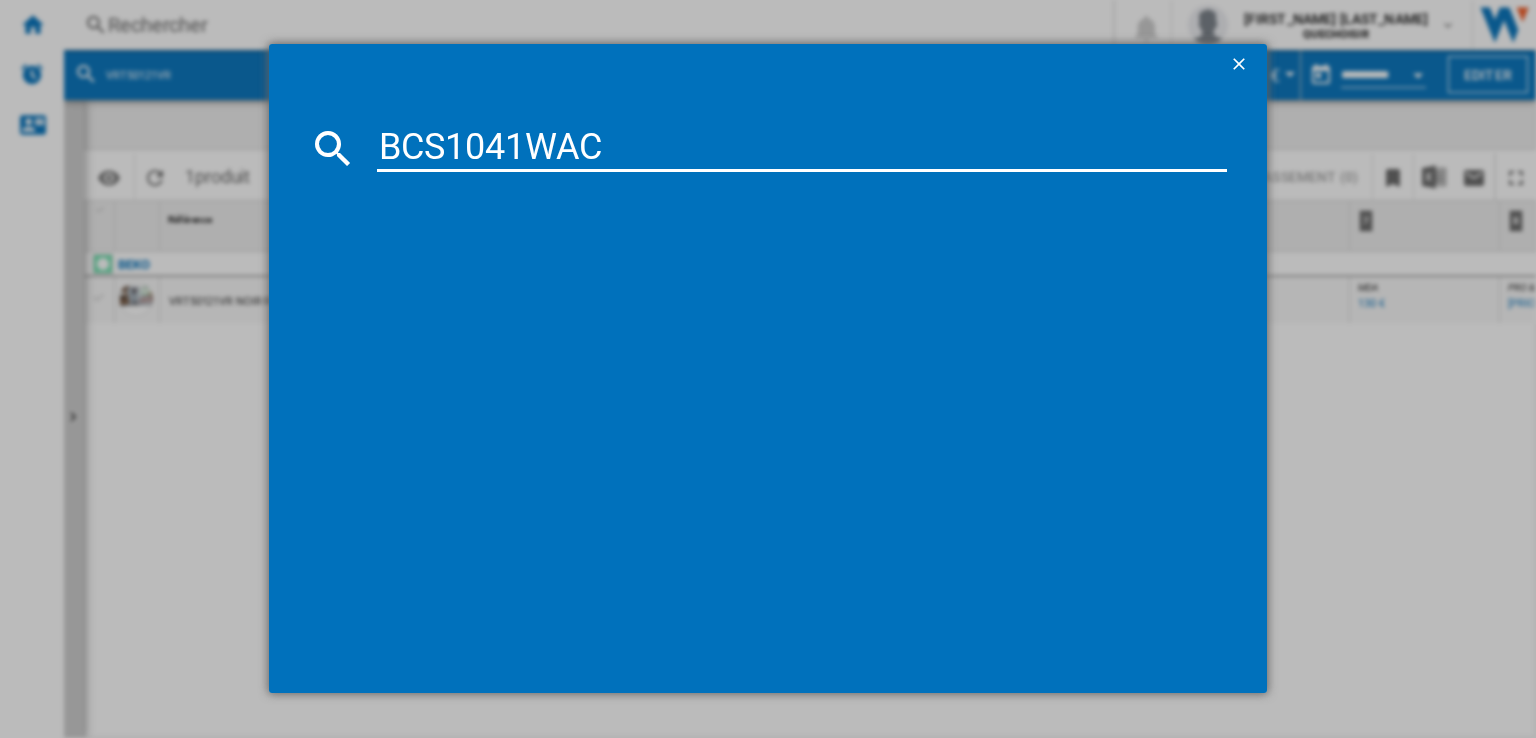 drag, startPoint x: 534, startPoint y: 137, endPoint x: 808, endPoint y: 141, distance: 274.0292 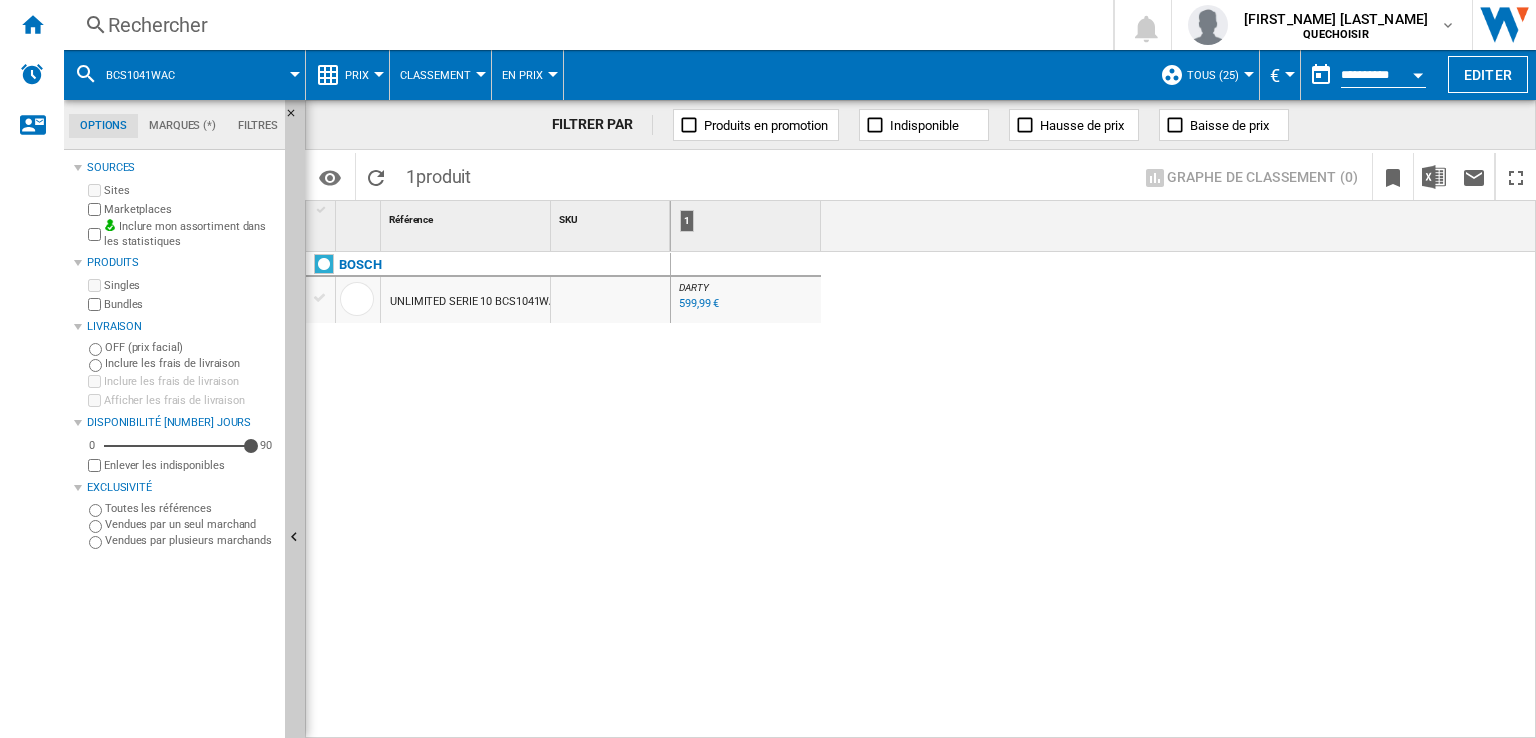 click on "599,99 €" at bounding box center (699, 303) 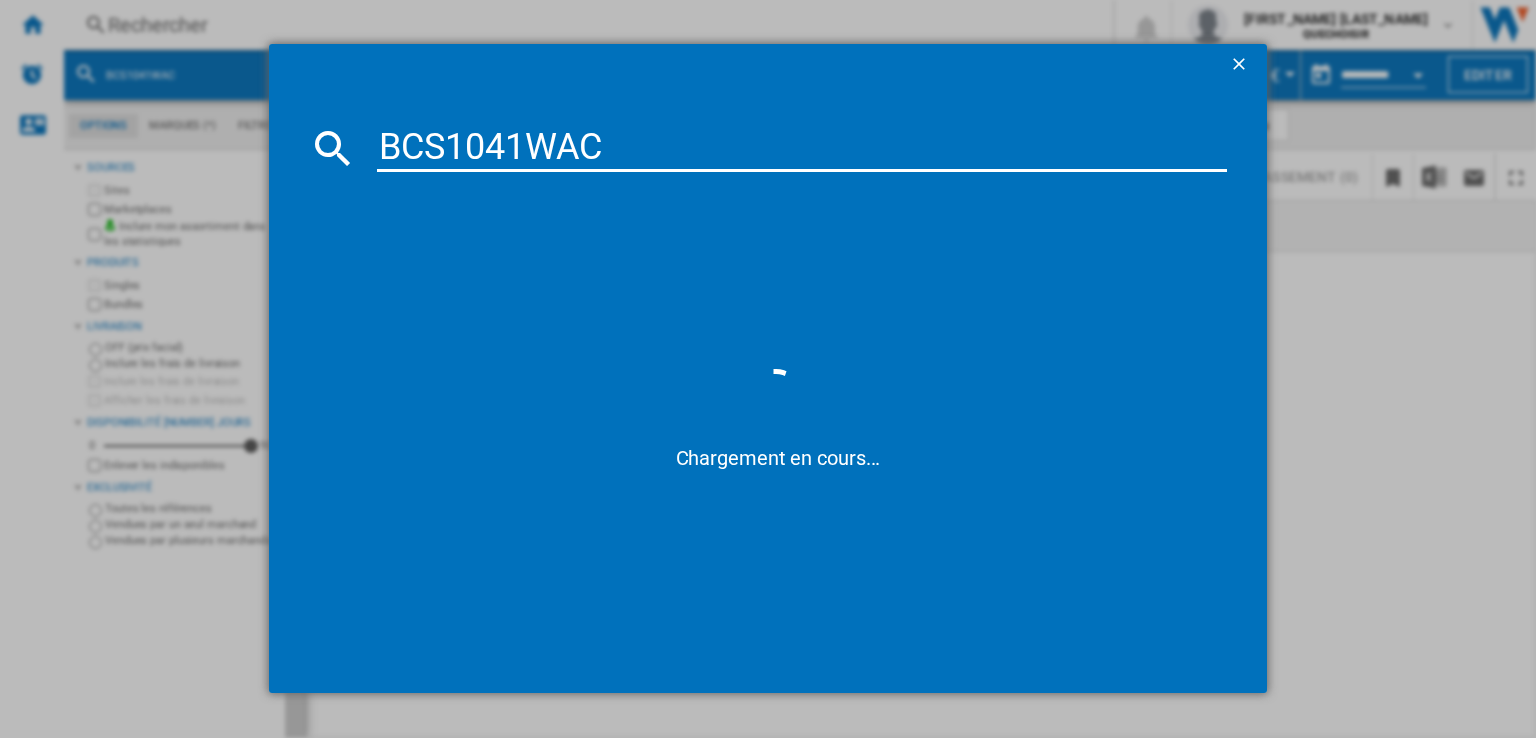 click on "BCS1041WAC" at bounding box center (802, 148) 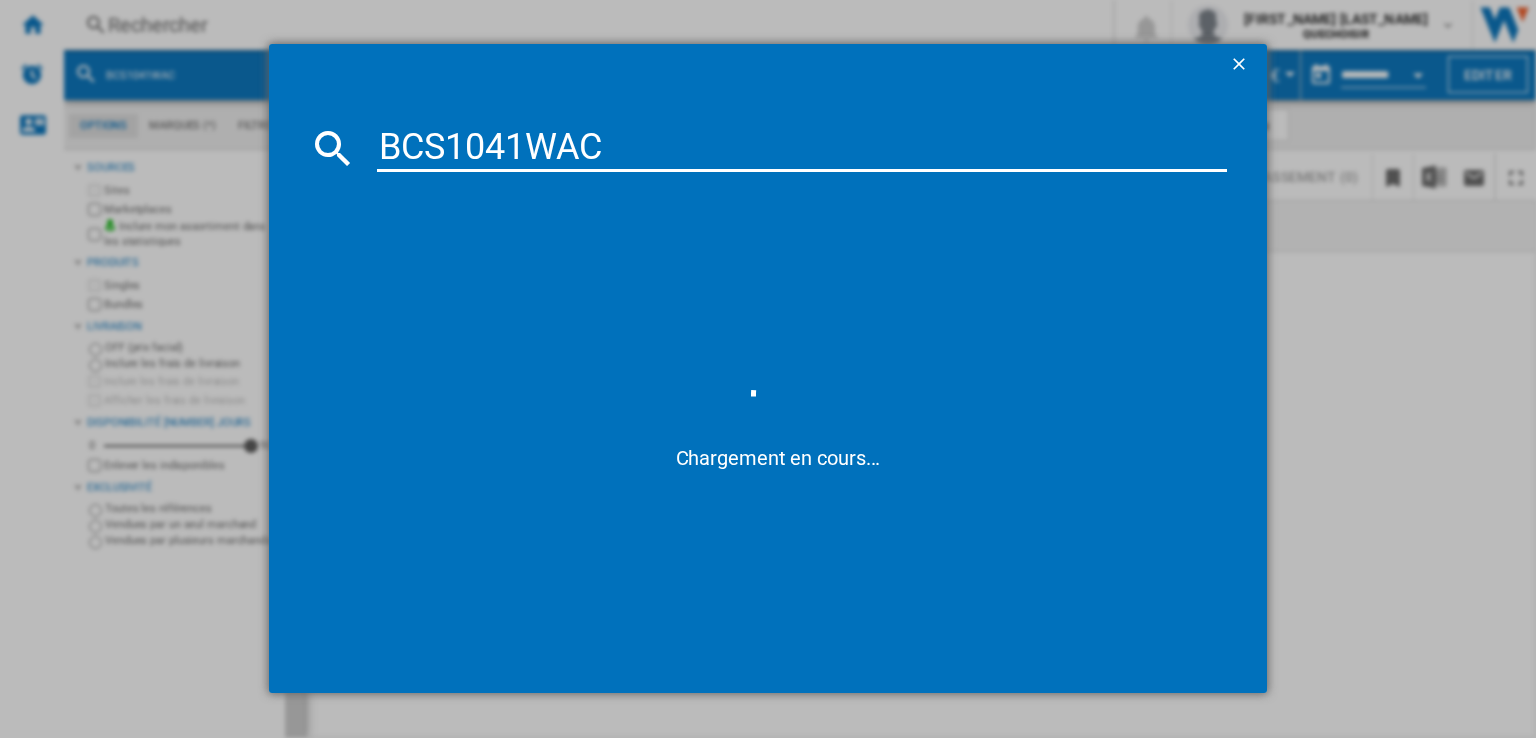 click on "BCS1041WAC" at bounding box center (802, 148) 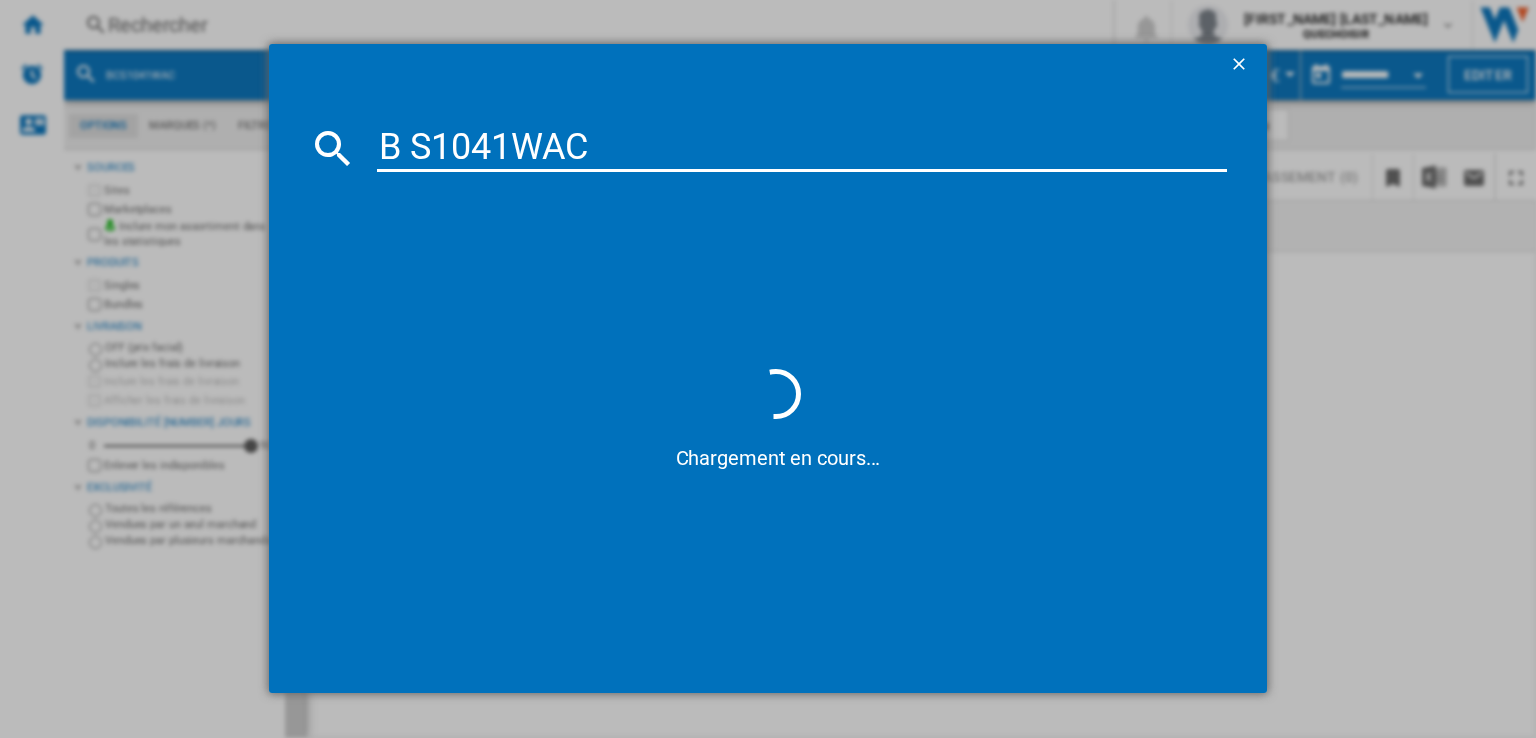 drag, startPoint x: 511, startPoint y: 149, endPoint x: 1034, endPoint y: 156, distance: 523.0468 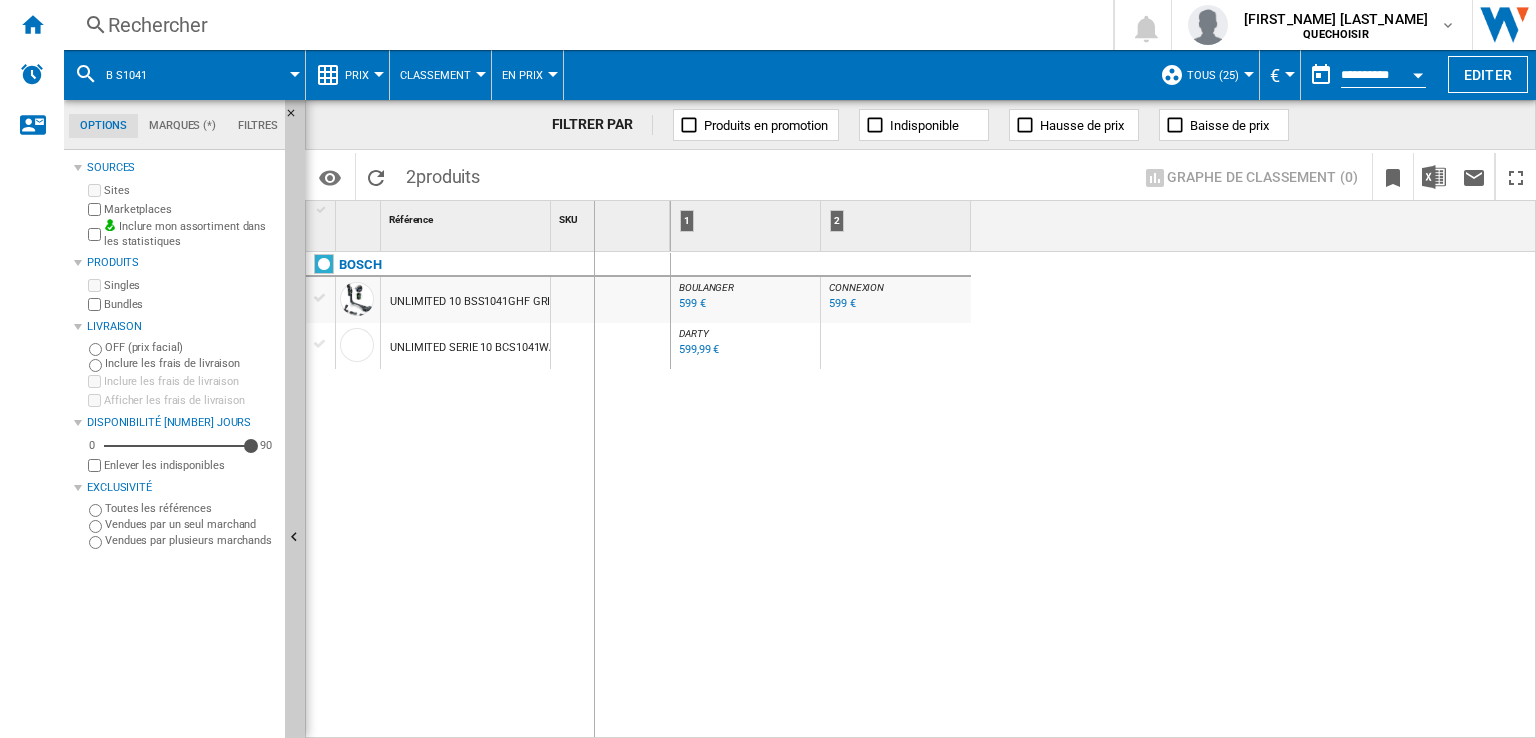 drag, startPoint x: 548, startPoint y: 230, endPoint x: 593, endPoint y: 235, distance: 45.276924 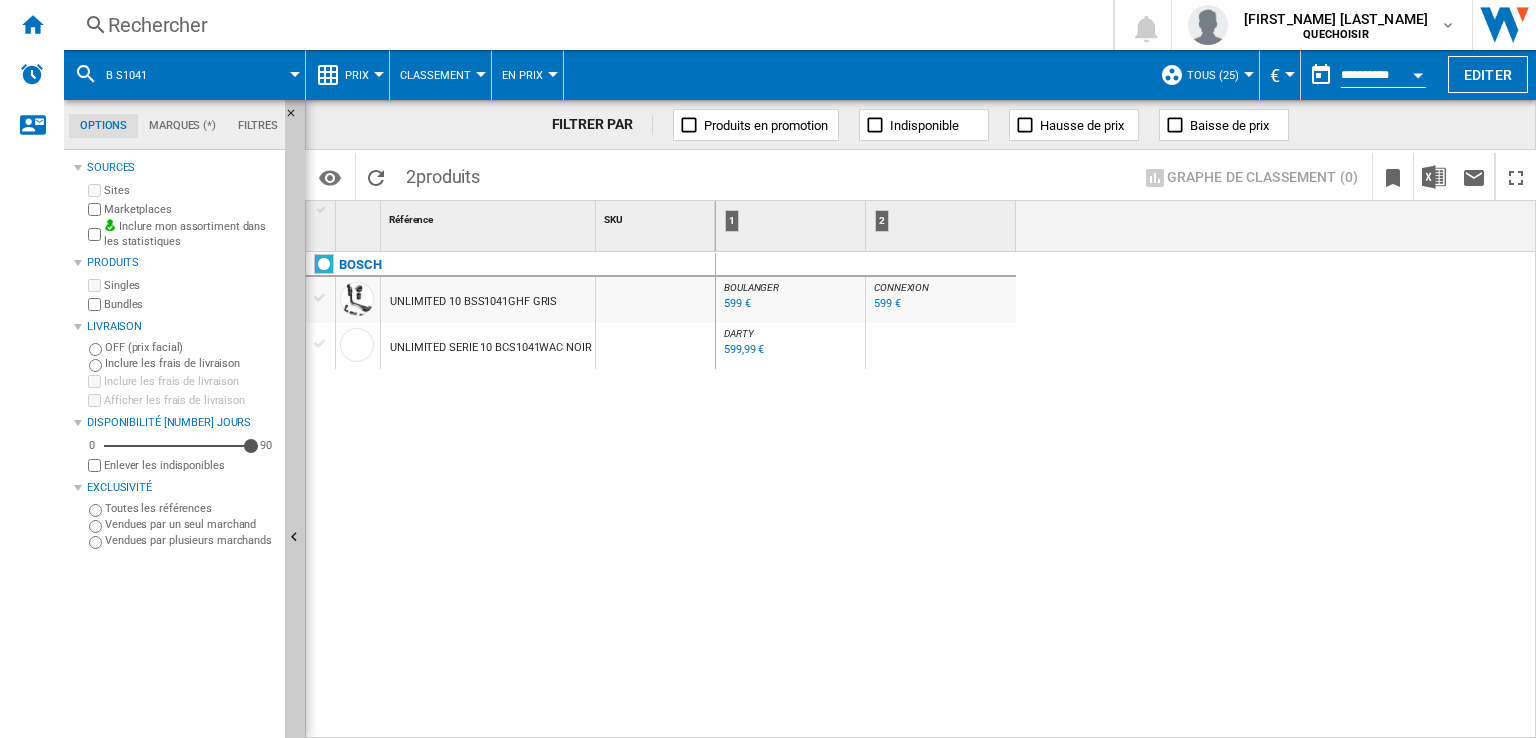 click on "Editer "TOUS"...
Rechercher
0
[LAST_NAME] [LAST_NAME]
QUECHOISIR
QUECHOISIR
Mes paramètres
Se déconnecter" at bounding box center (800, 25) 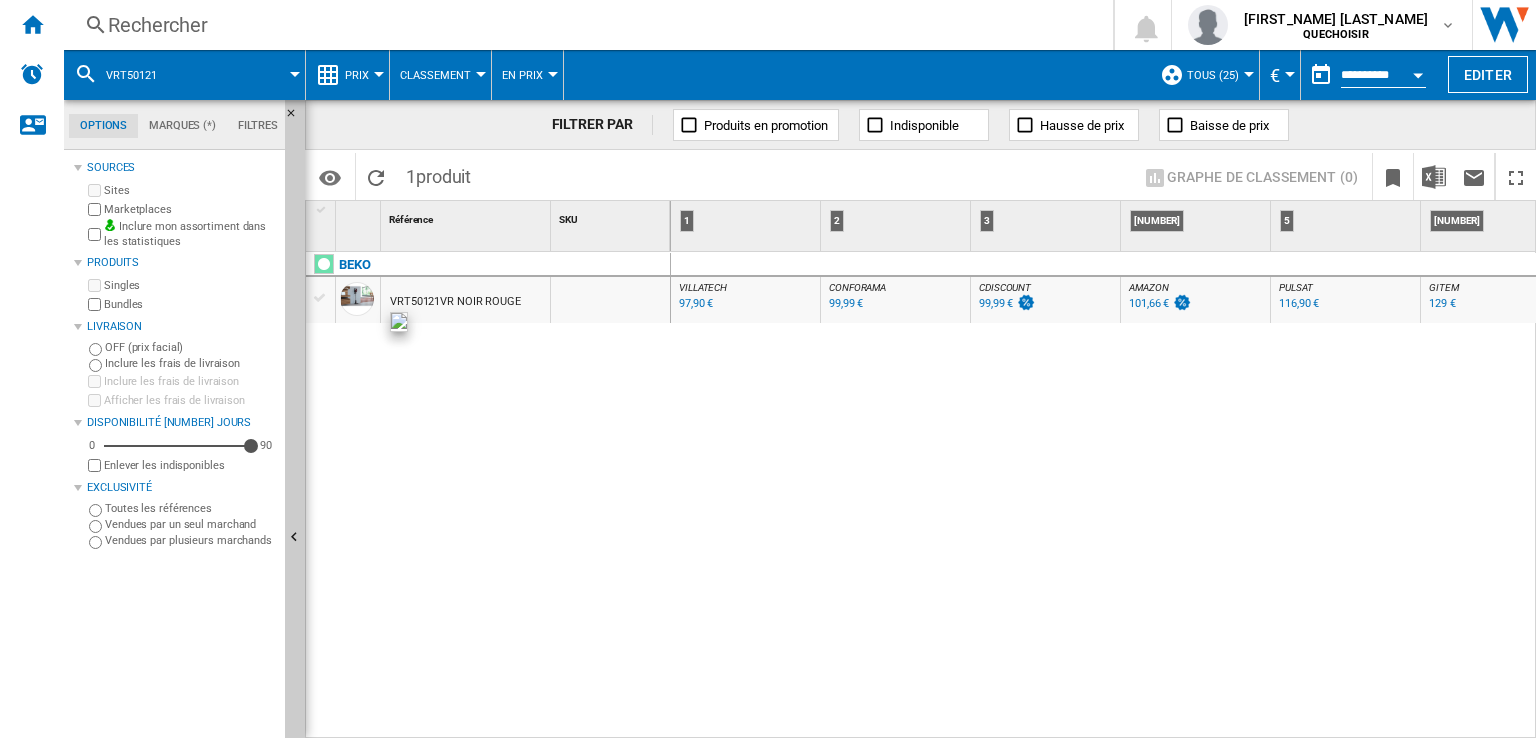scroll, scrollTop: 0, scrollLeft: 290, axis: horizontal 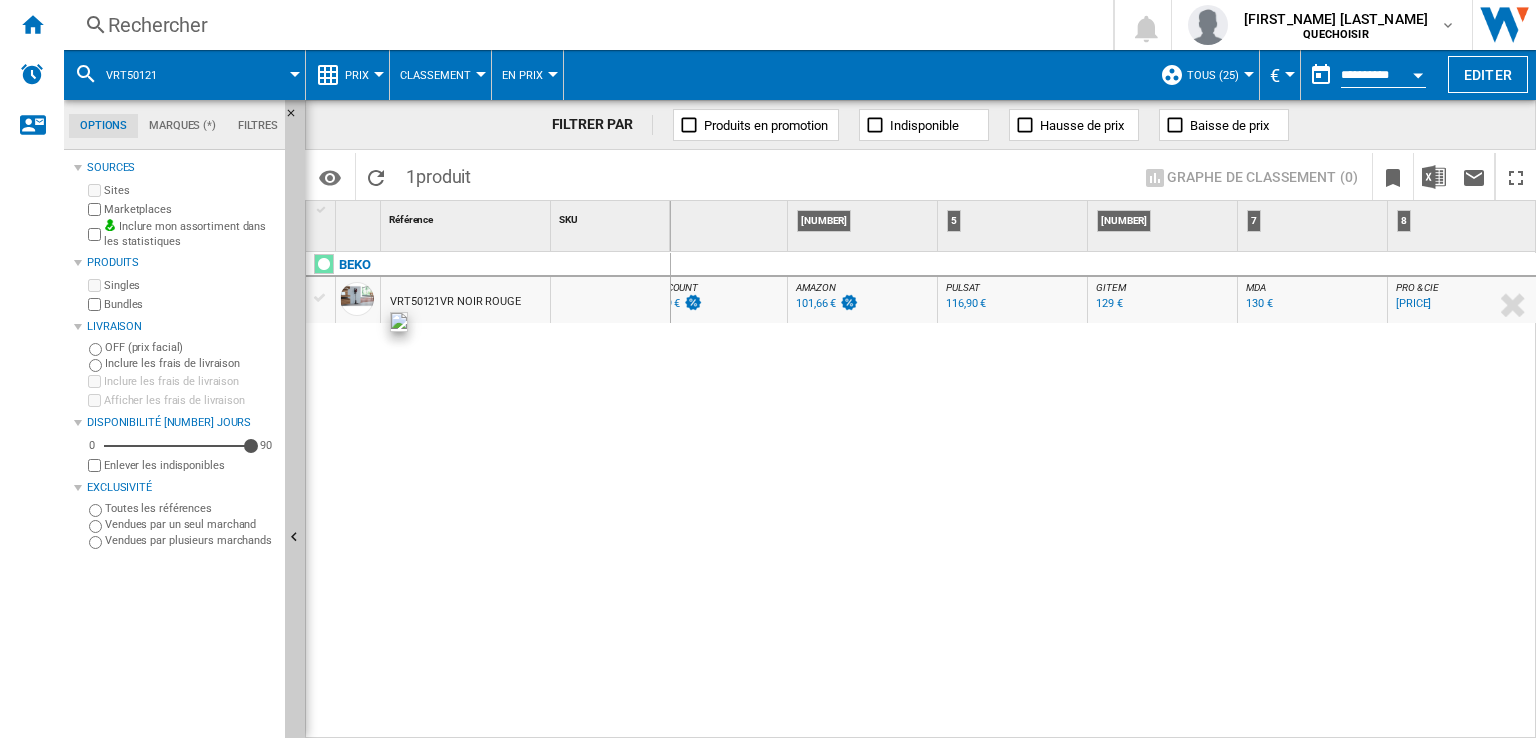 click on "Rechercher" at bounding box center [584, 25] 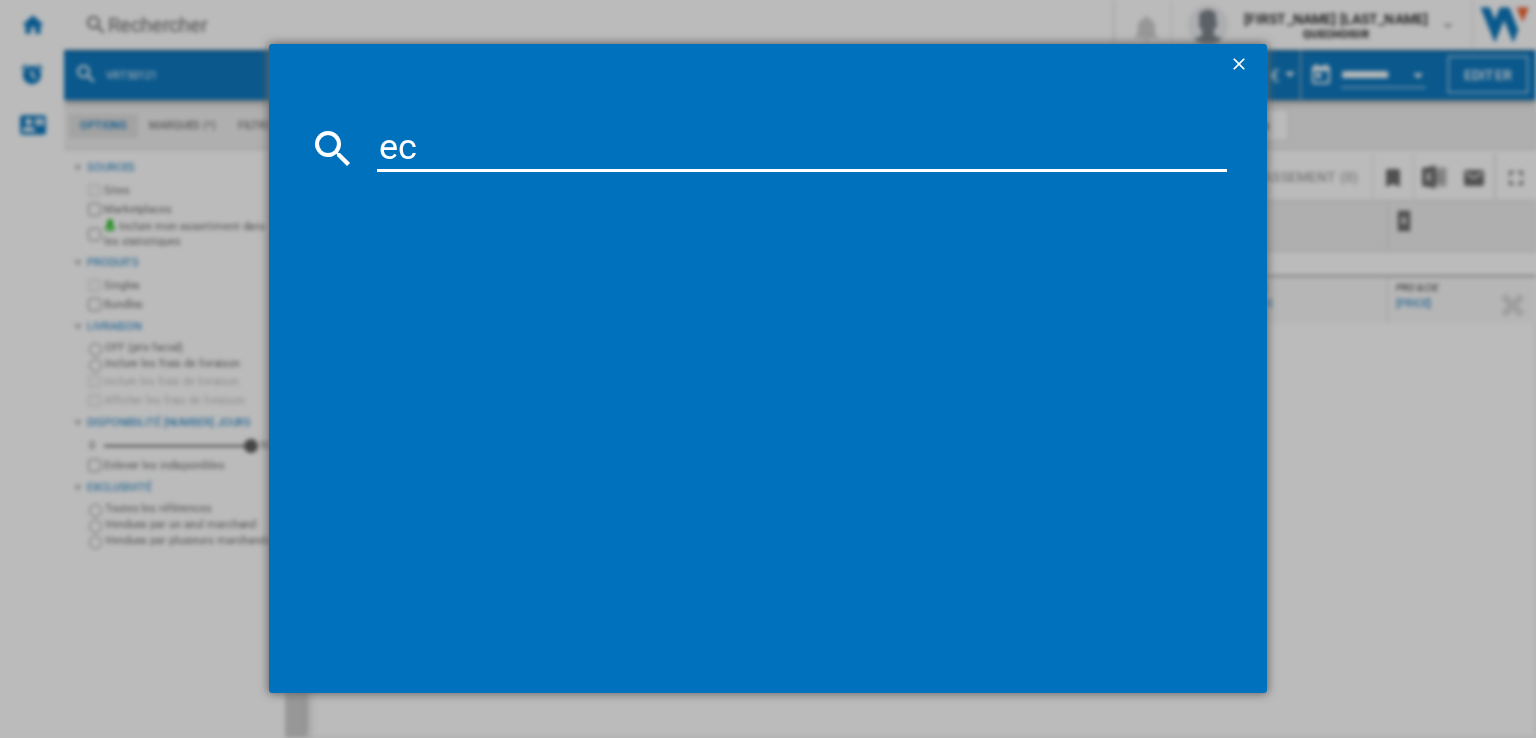 type on "eco" 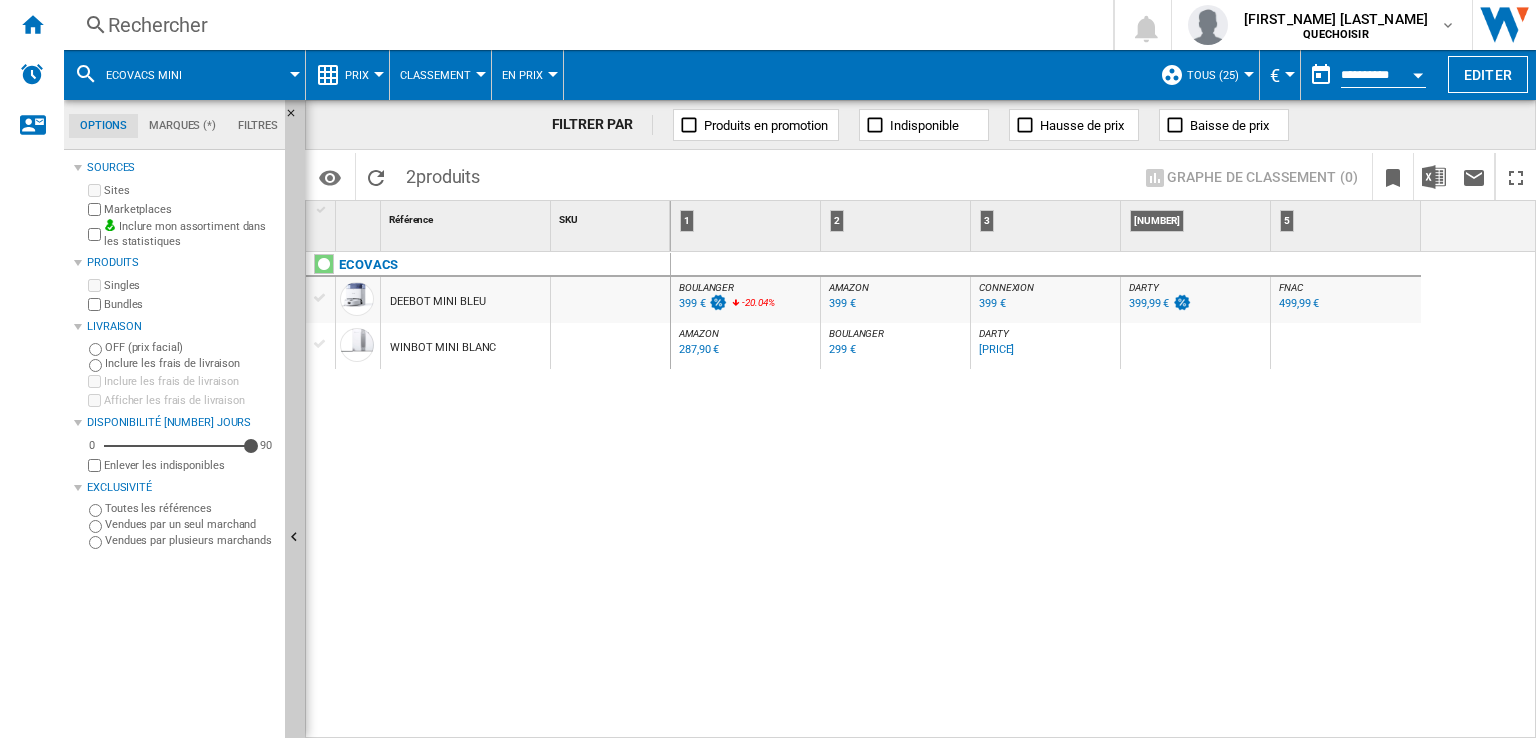 click on "399,99 €" at bounding box center [1149, 303] 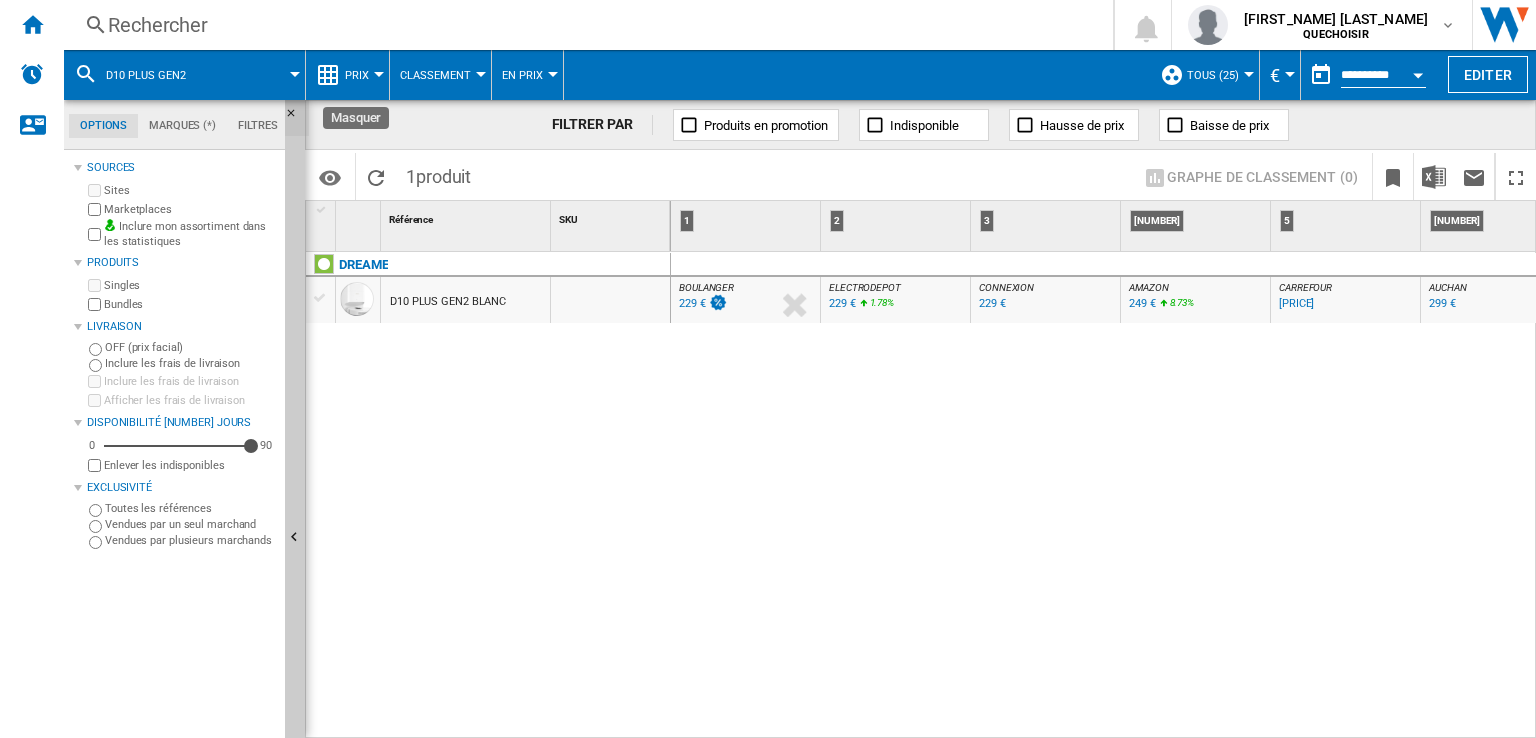 click at bounding box center [297, 119] 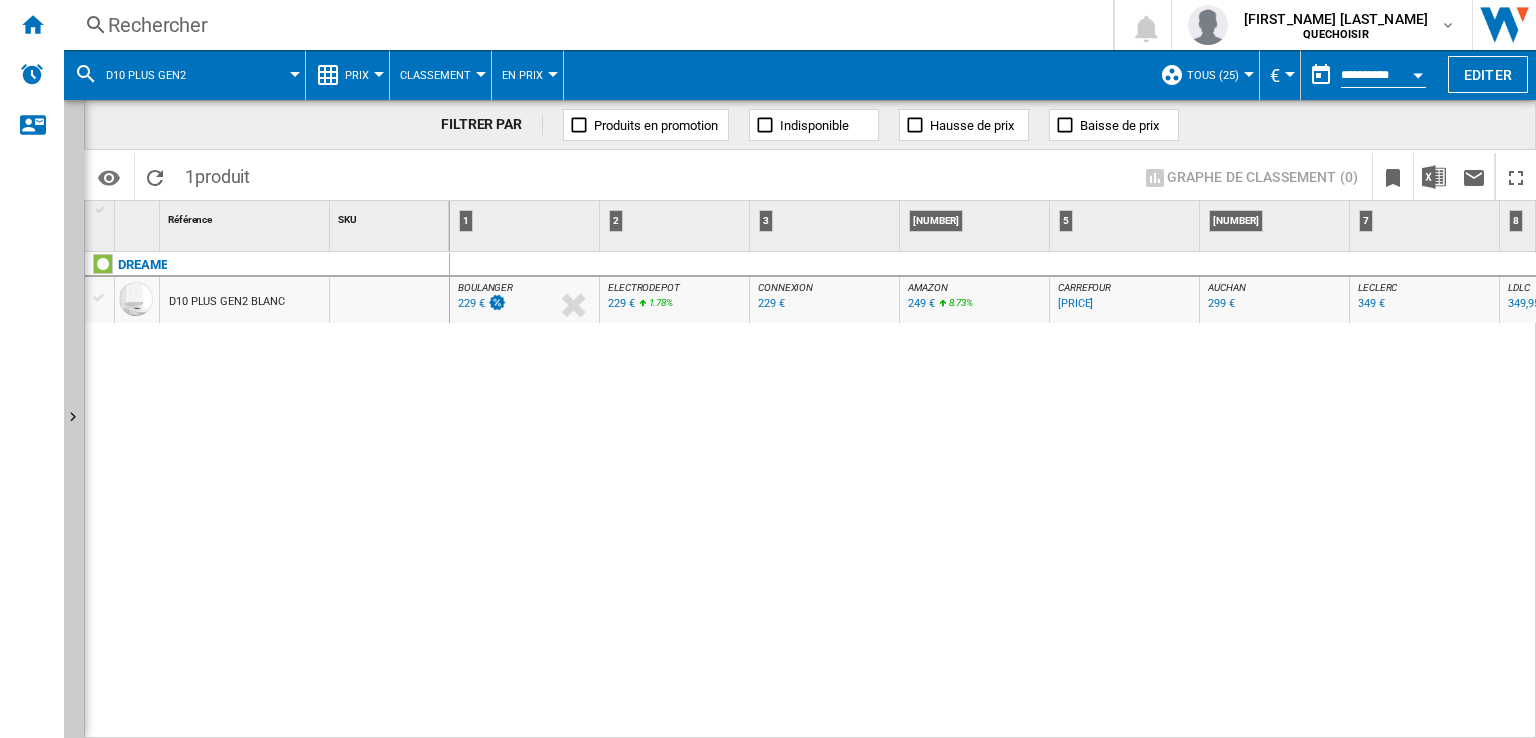 click on "229 €" at bounding box center [471, 303] 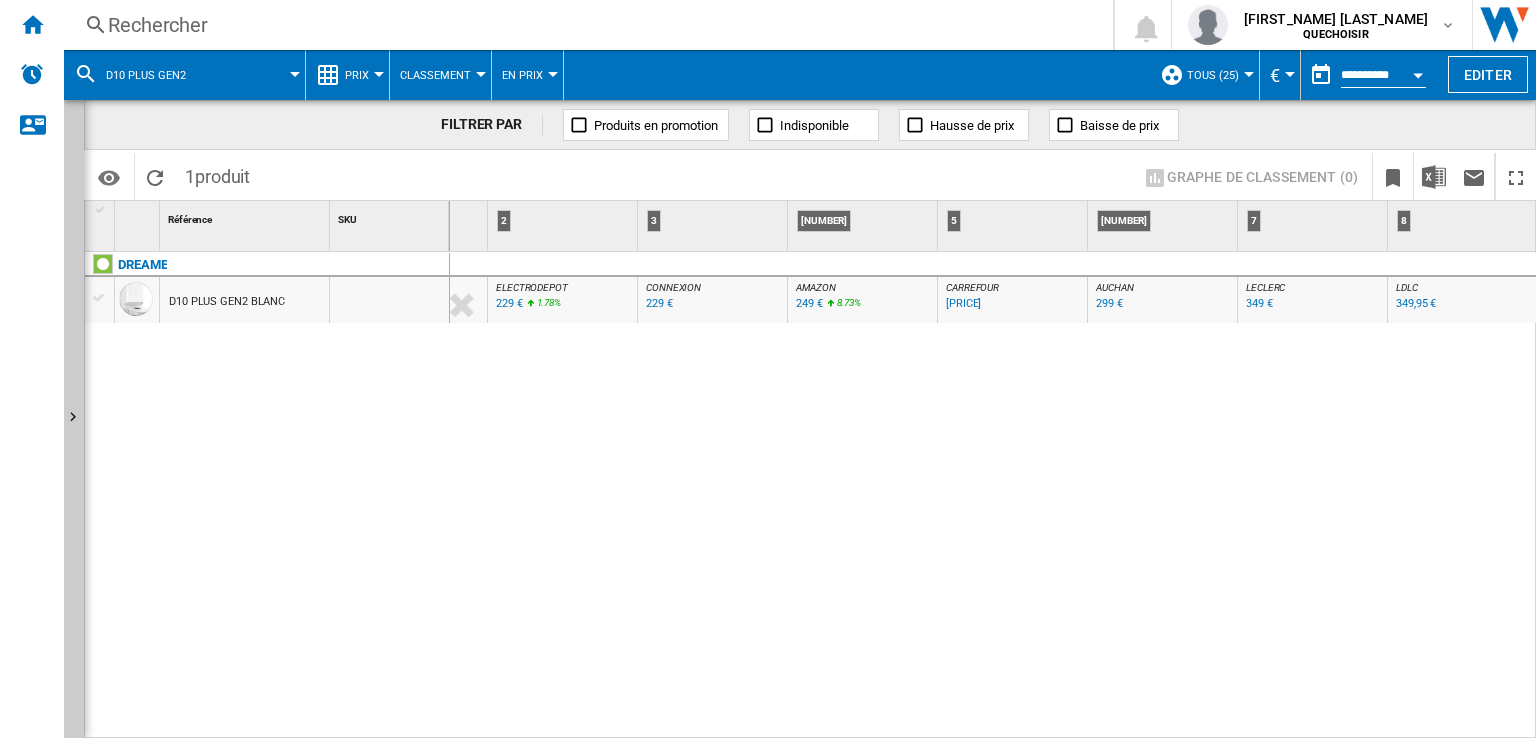 scroll, scrollTop: 0, scrollLeft: 0, axis: both 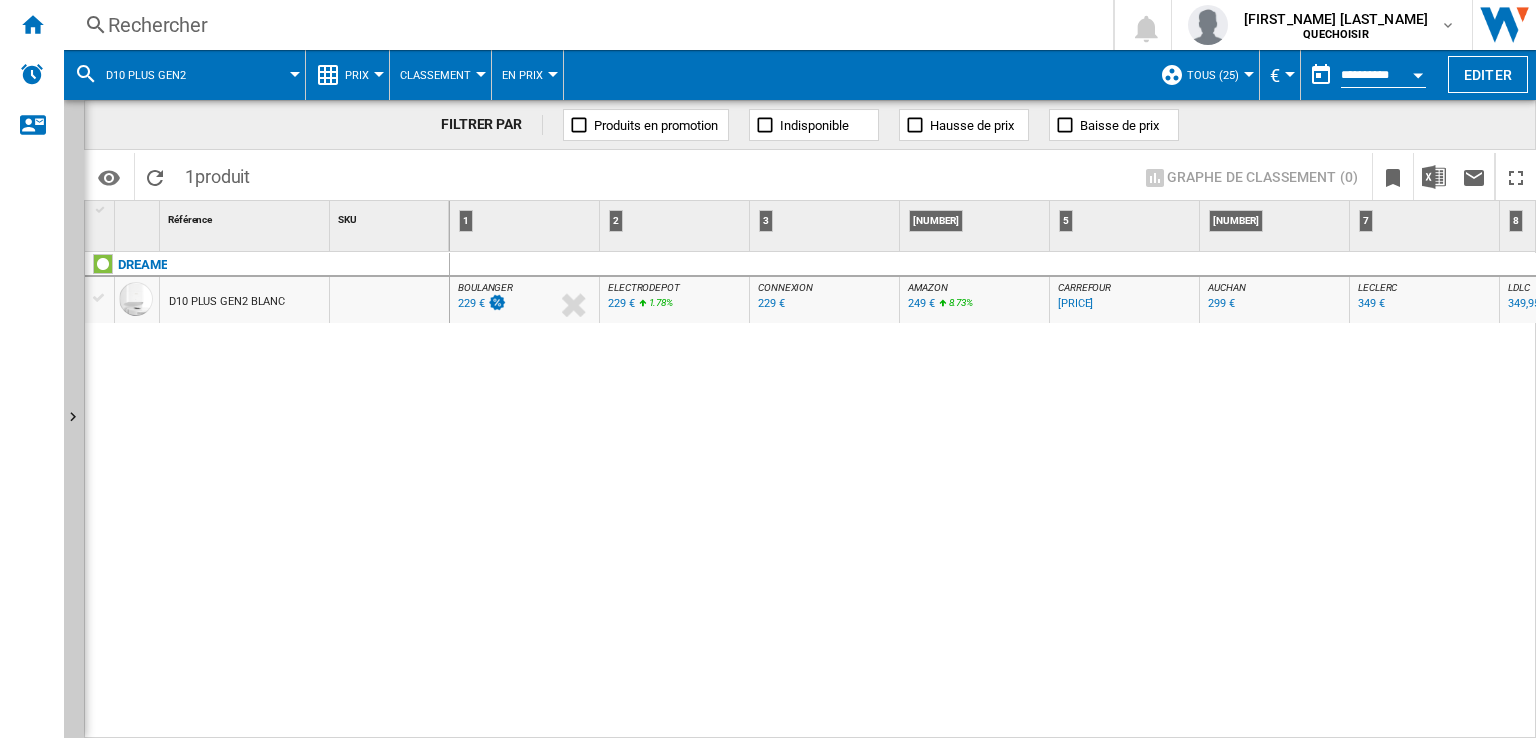 click on "Rechercher" at bounding box center [584, 25] 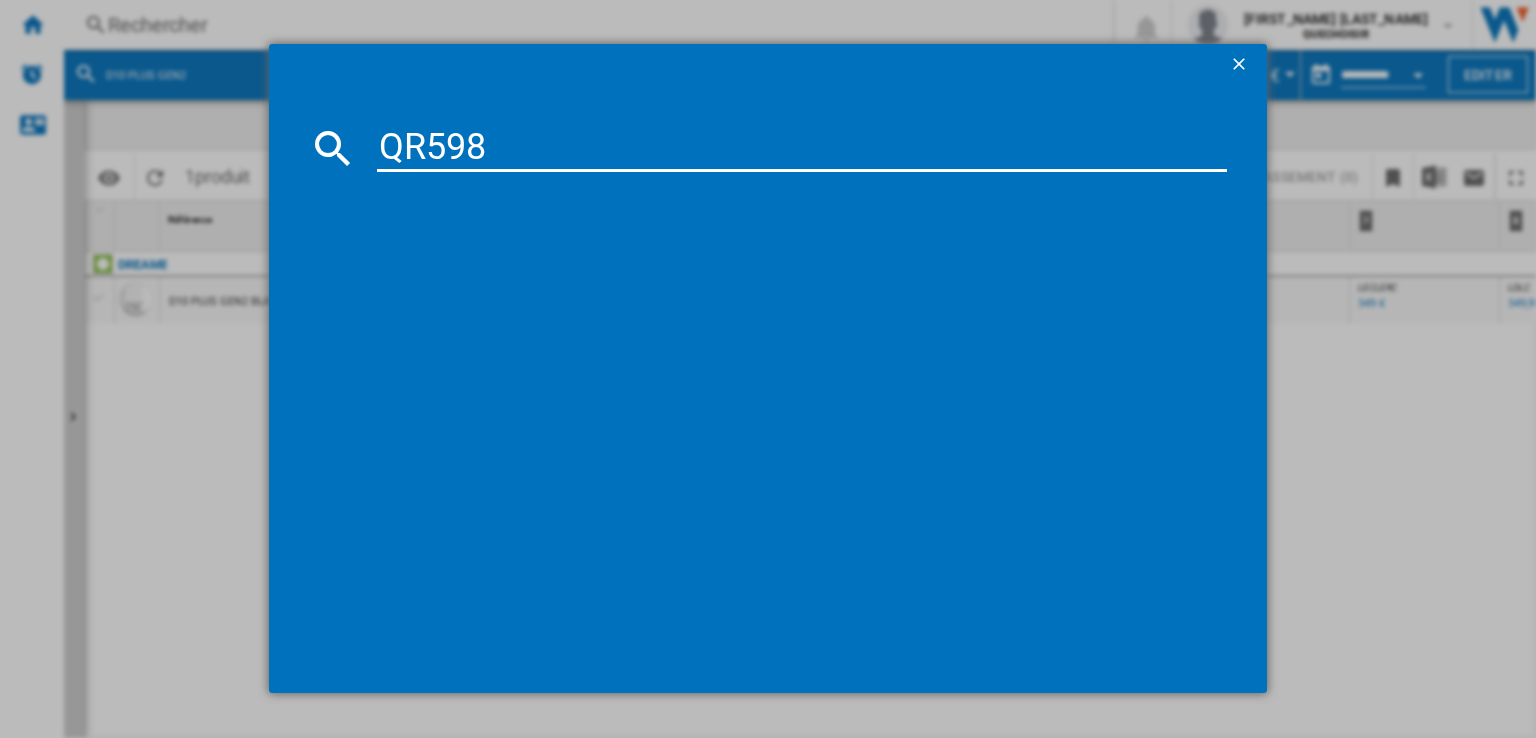 type on "QR598" 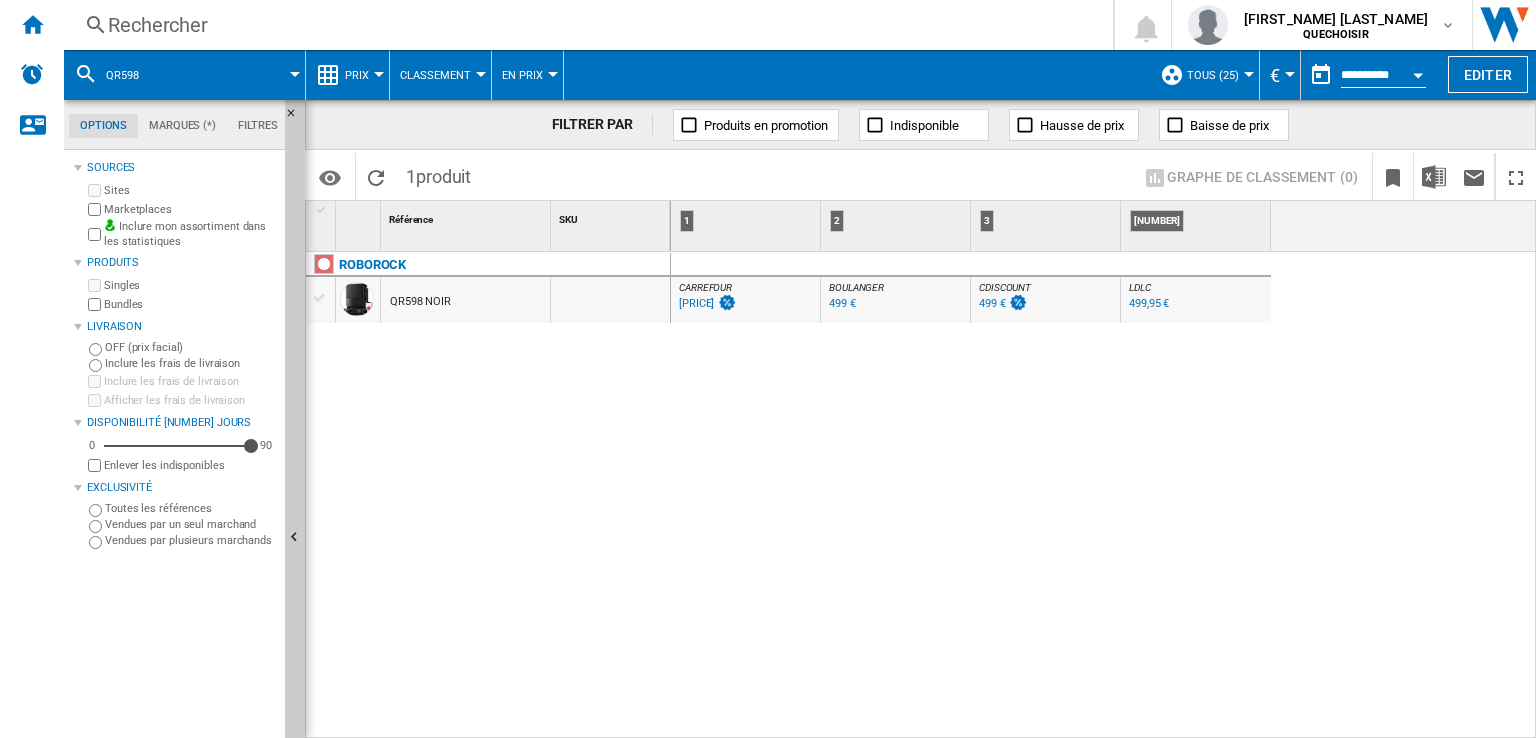click on "499 €" at bounding box center (842, 303) 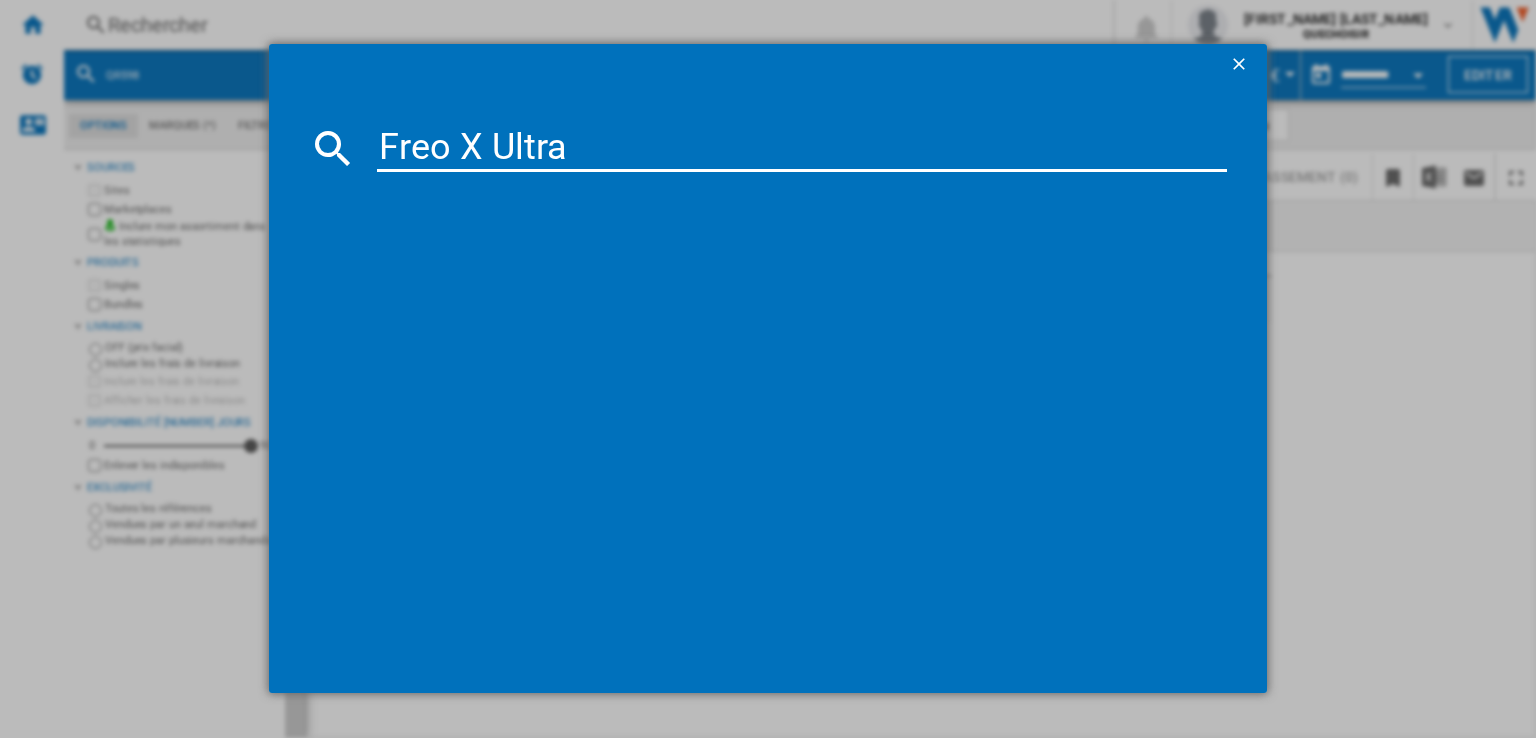 type on "Freo X Ultra" 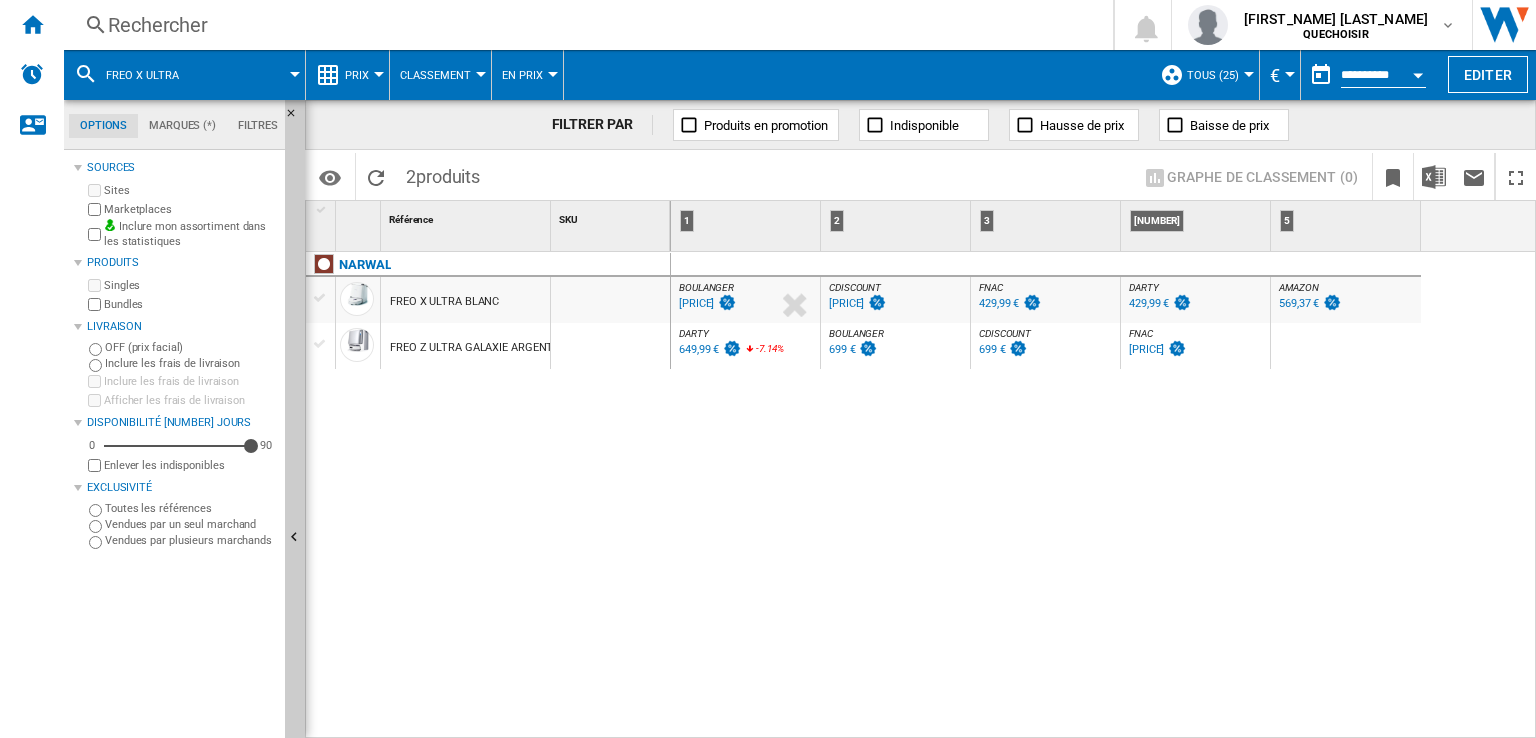 click on "[PRICE]" at bounding box center [696, 303] 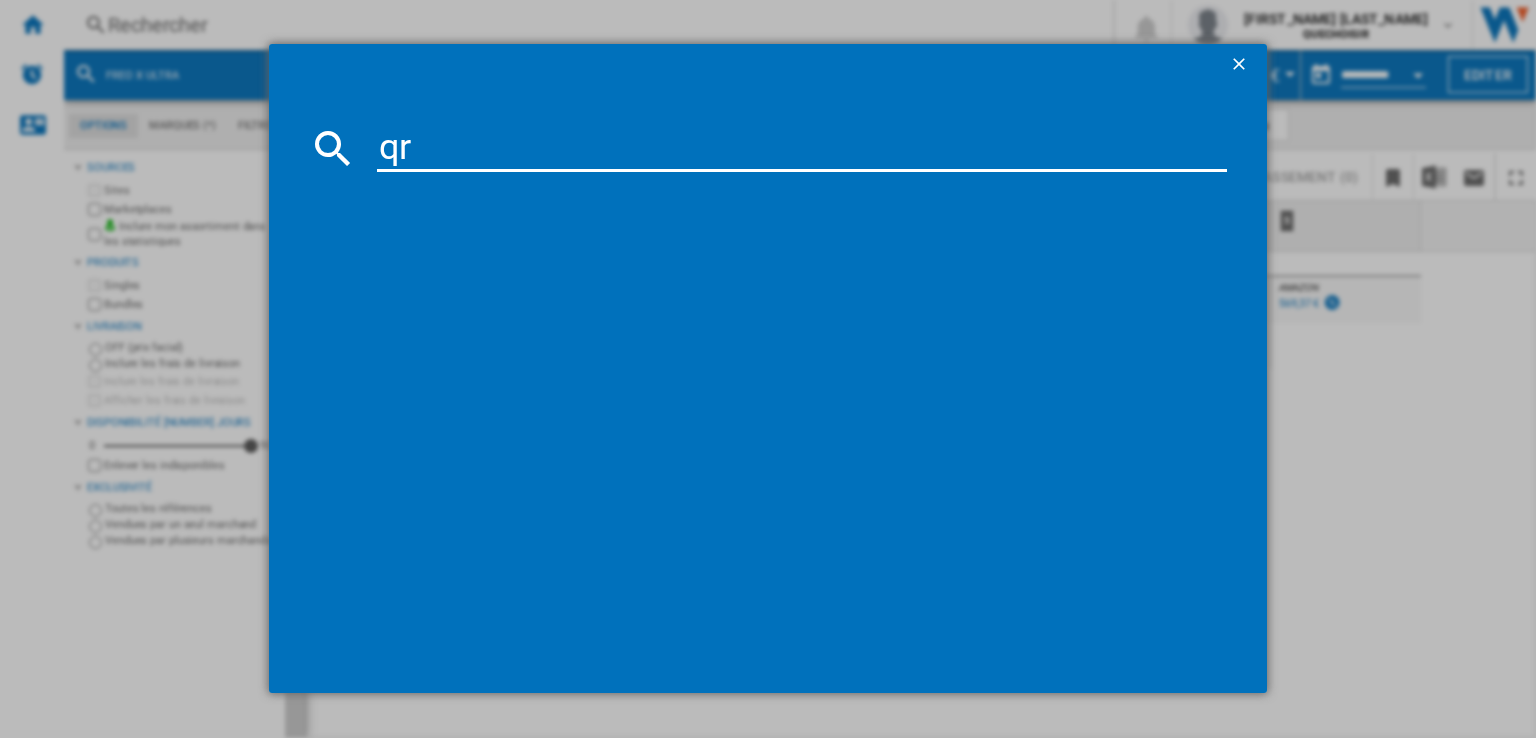click on "qr" at bounding box center (802, 148) 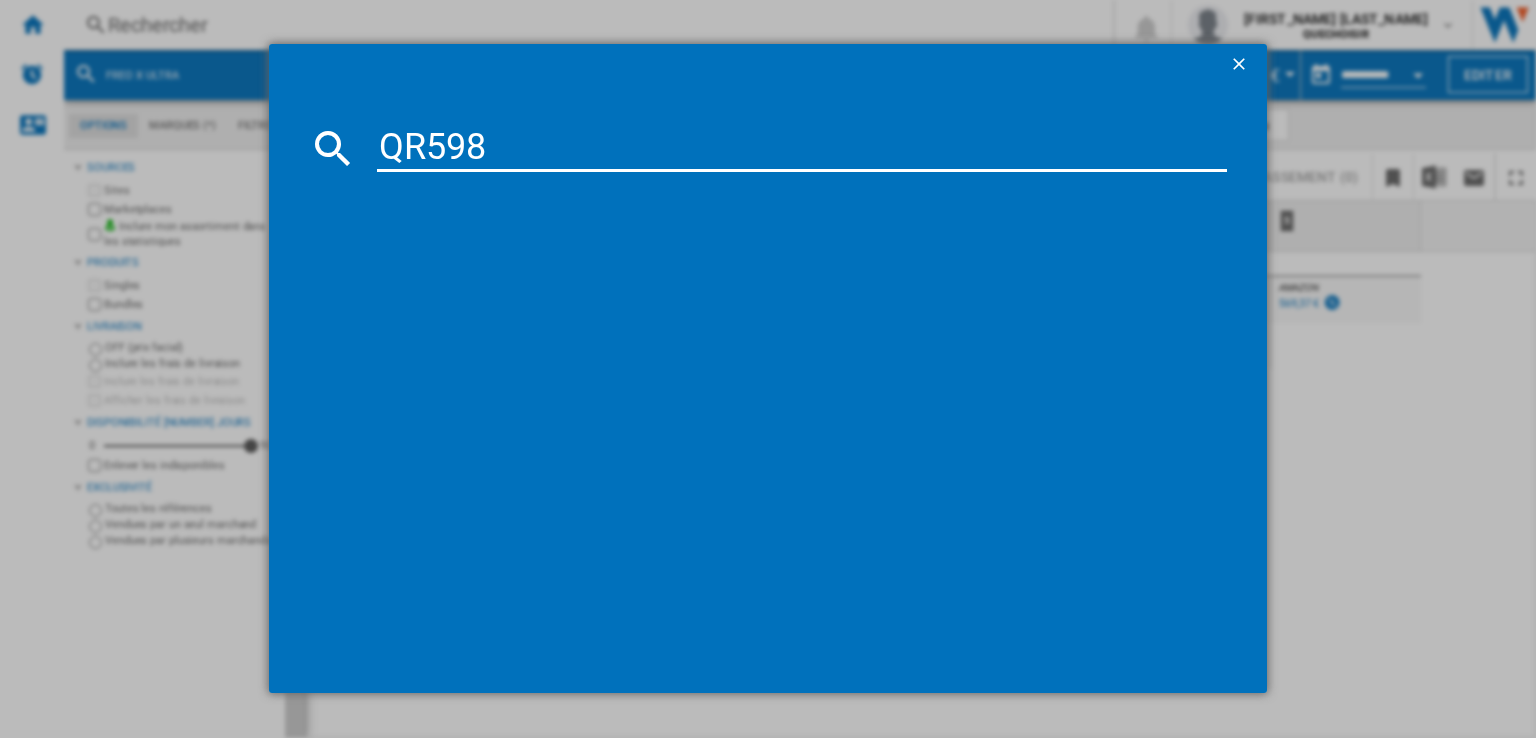 type on "QR598" 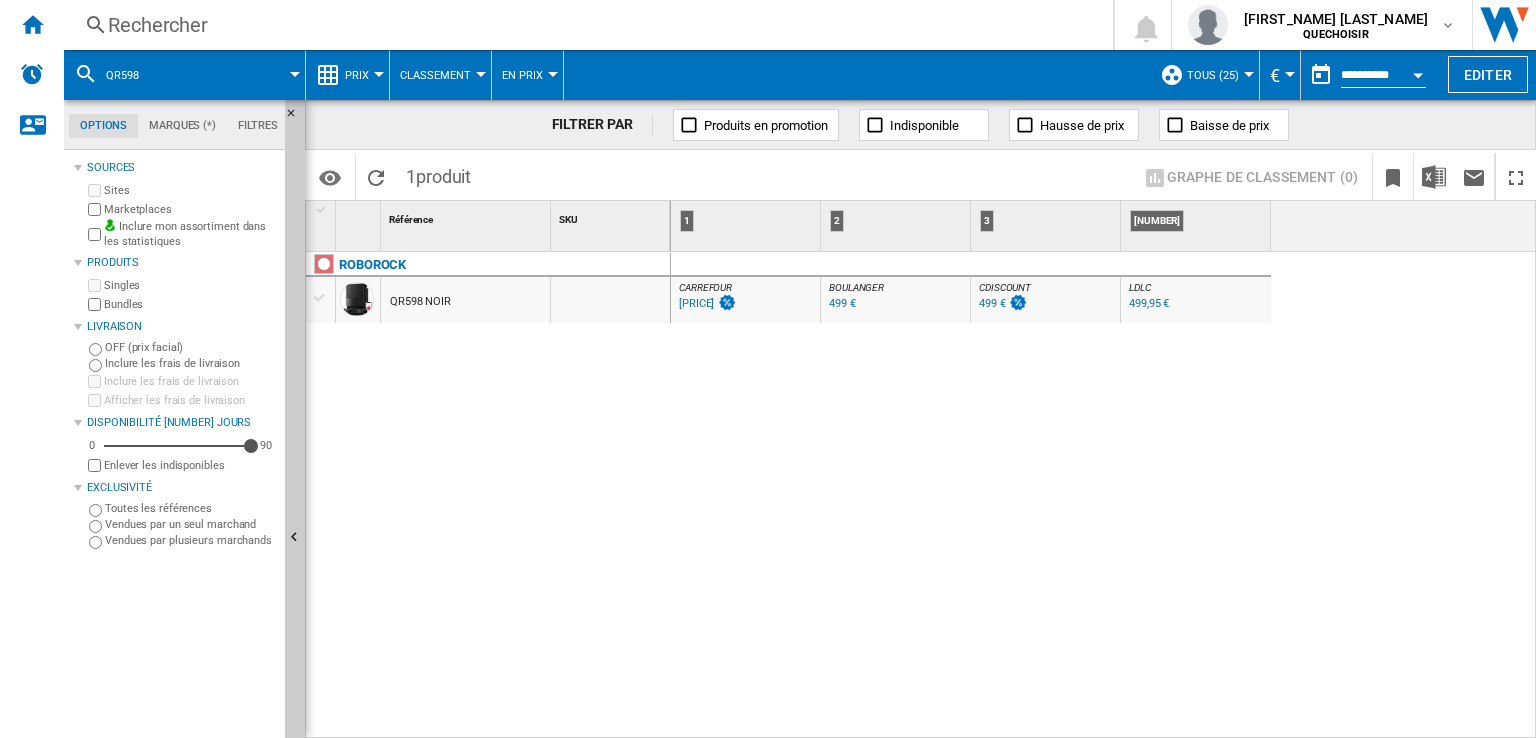 click on "[PRICE]" at bounding box center (696, 303) 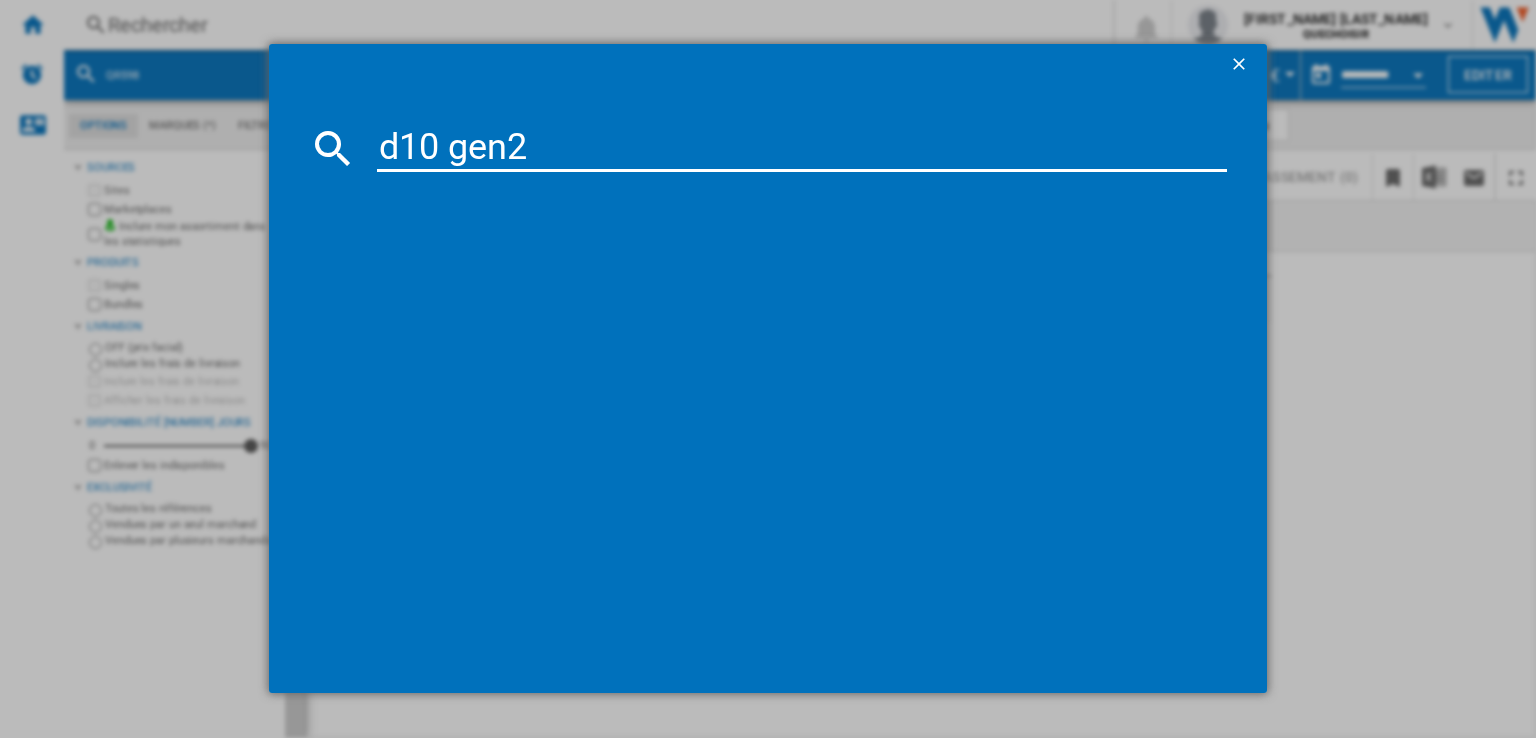 type on "d10 gen2" 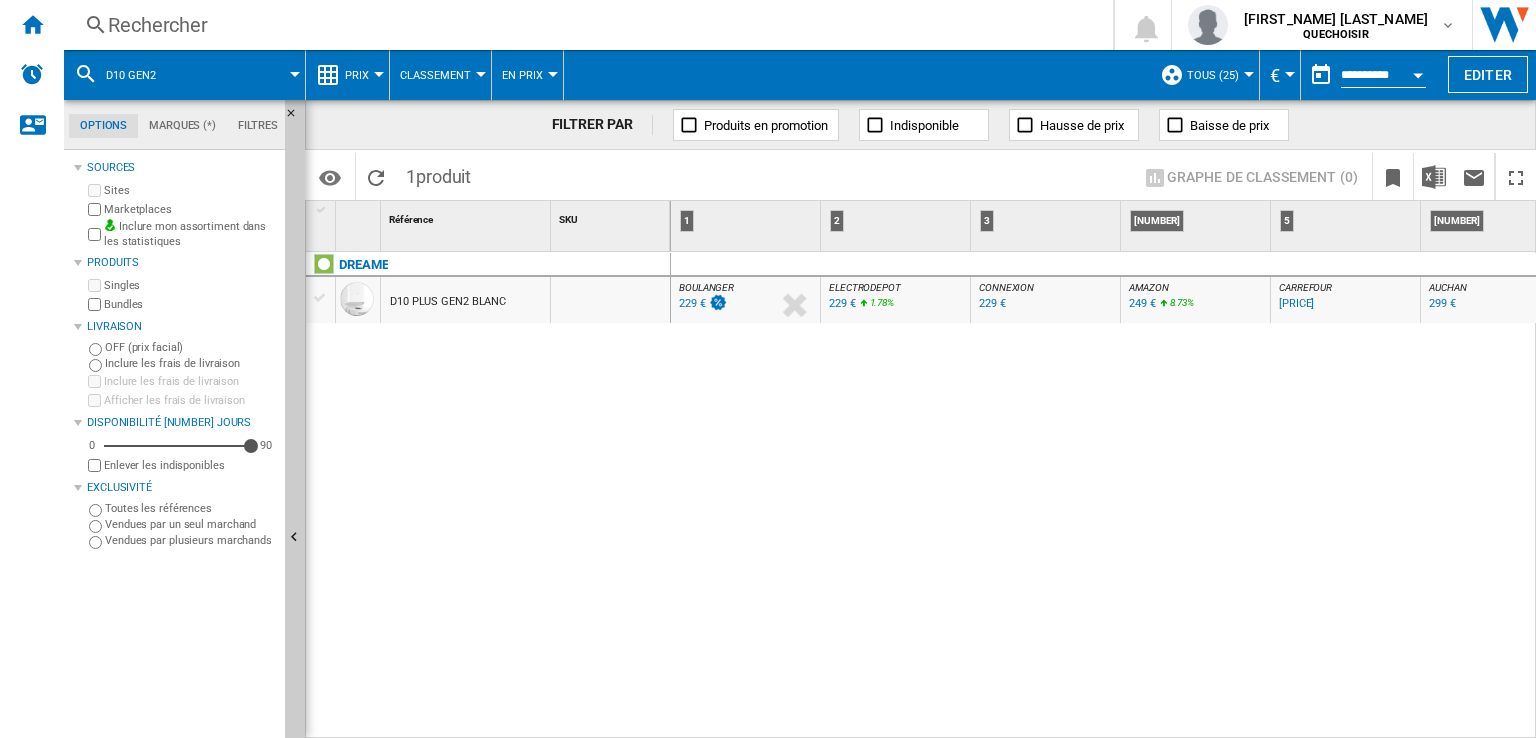 click on "229 €" at bounding box center [692, 303] 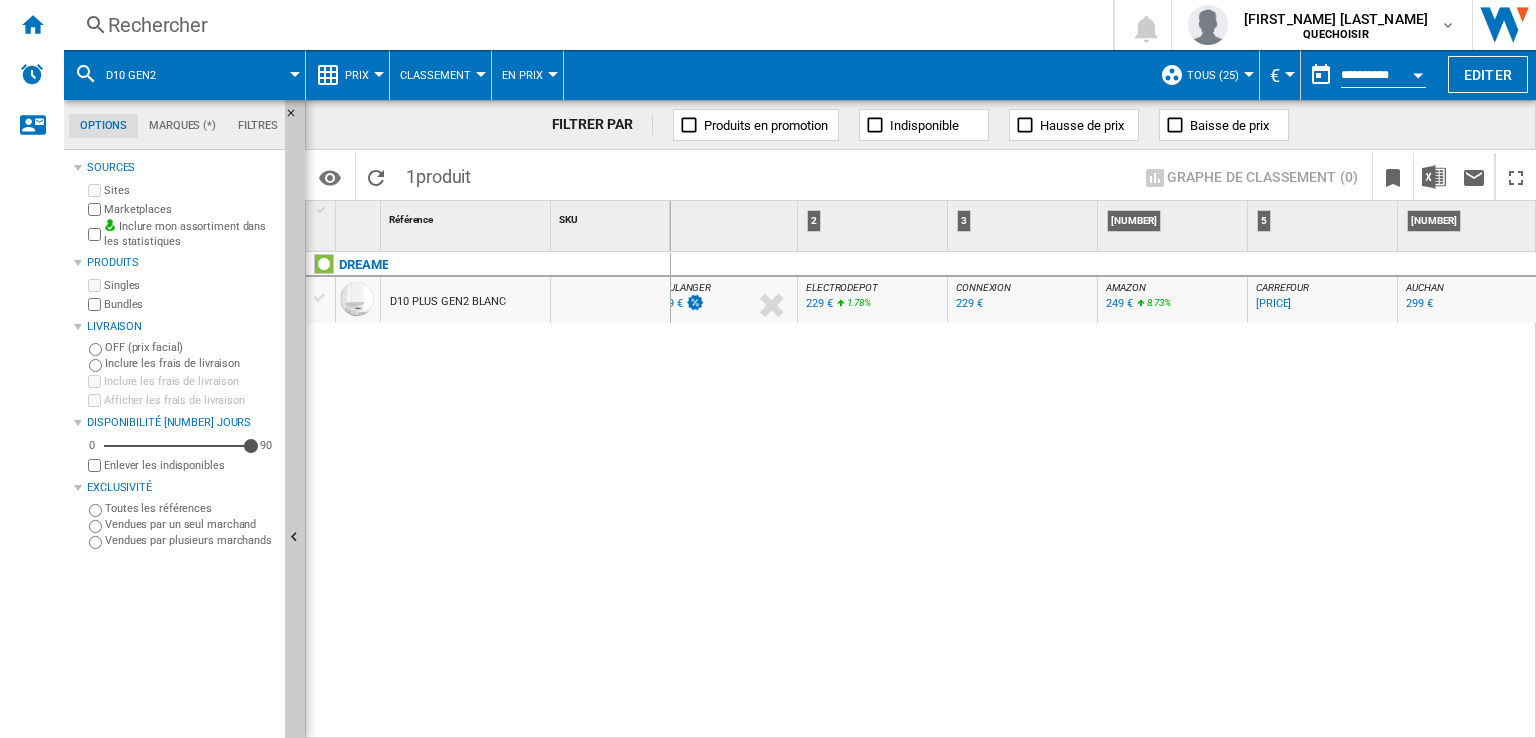 scroll, scrollTop: 0, scrollLeft: 284, axis: horizontal 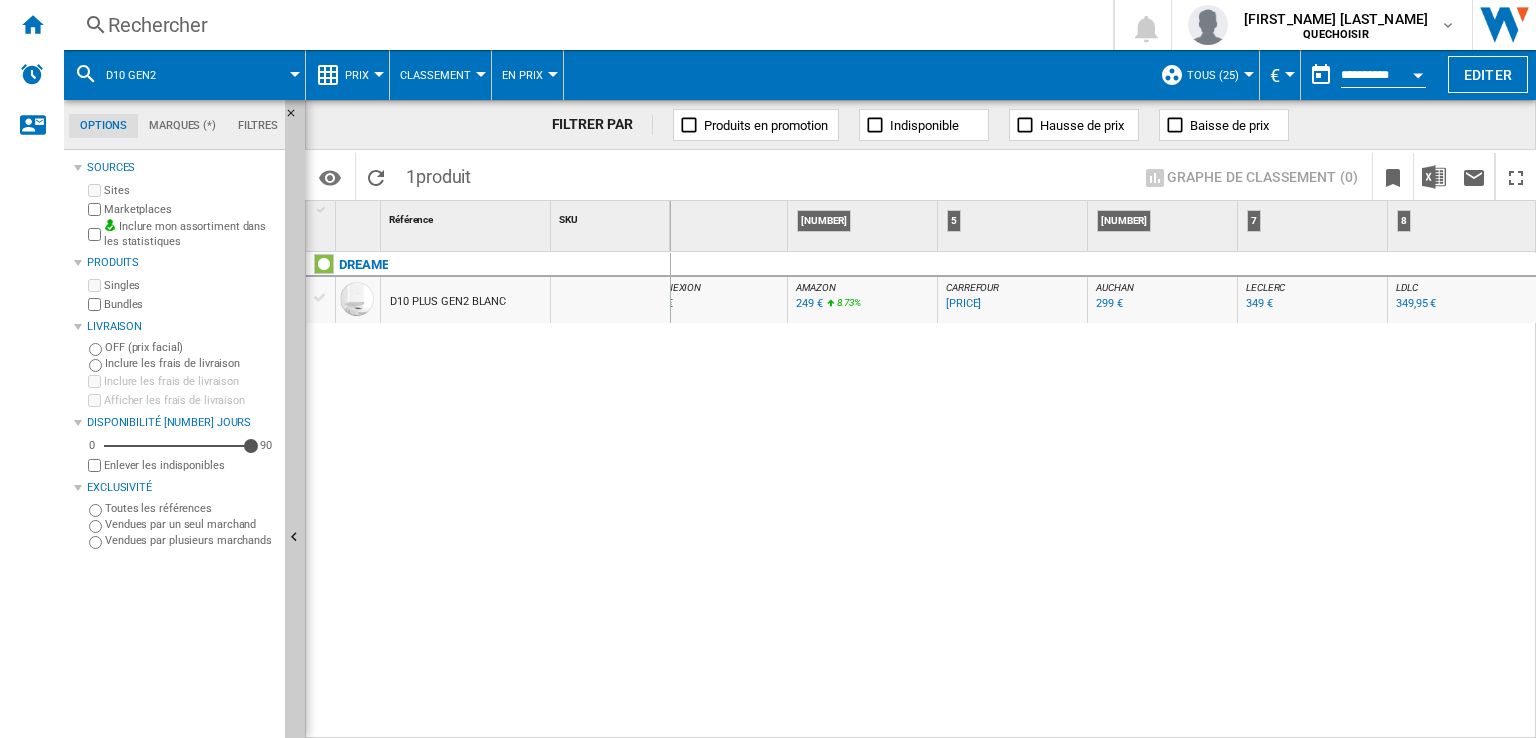 click on "349 €" at bounding box center [1259, 303] 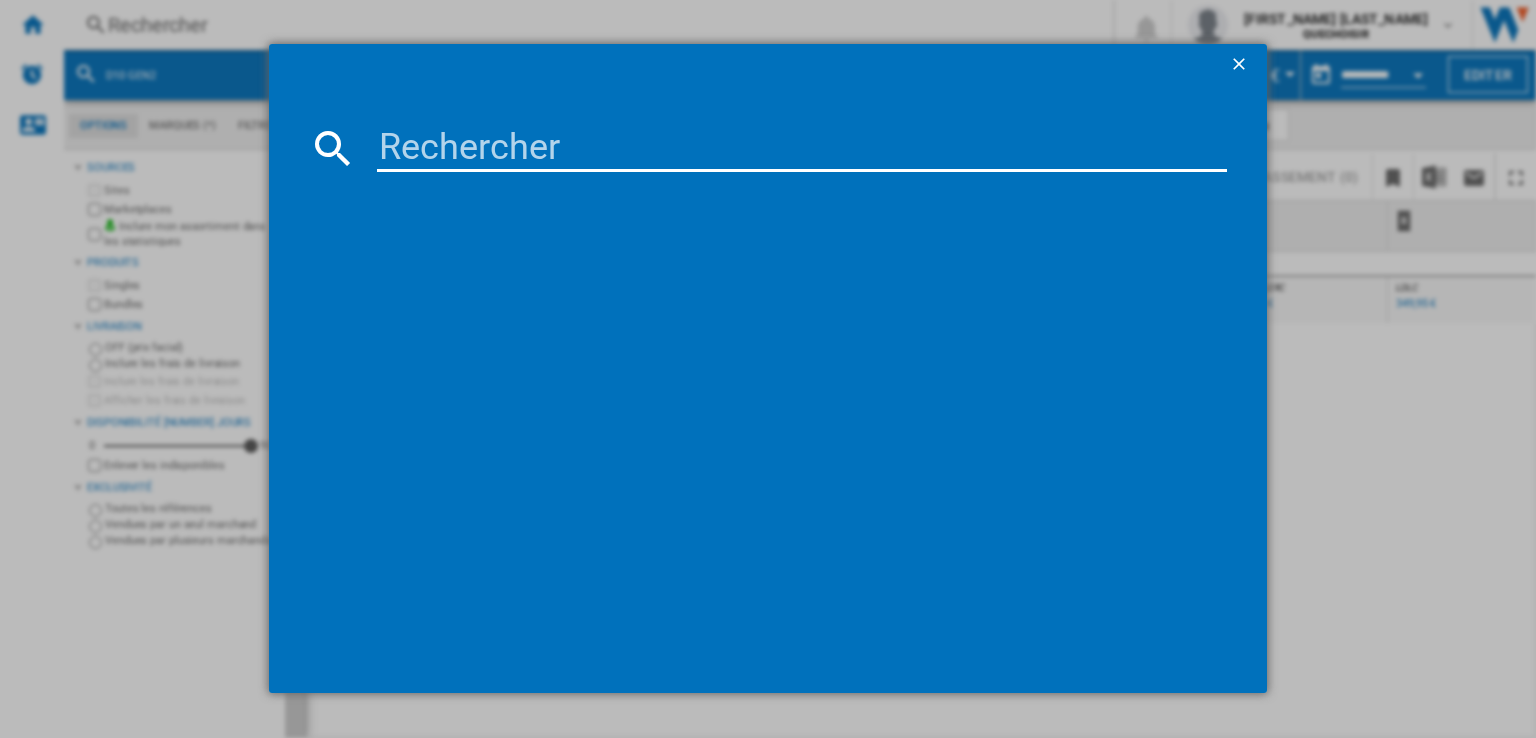 drag, startPoint x: 261, startPoint y: 34, endPoint x: 363, endPoint y: 109, distance: 126.60569 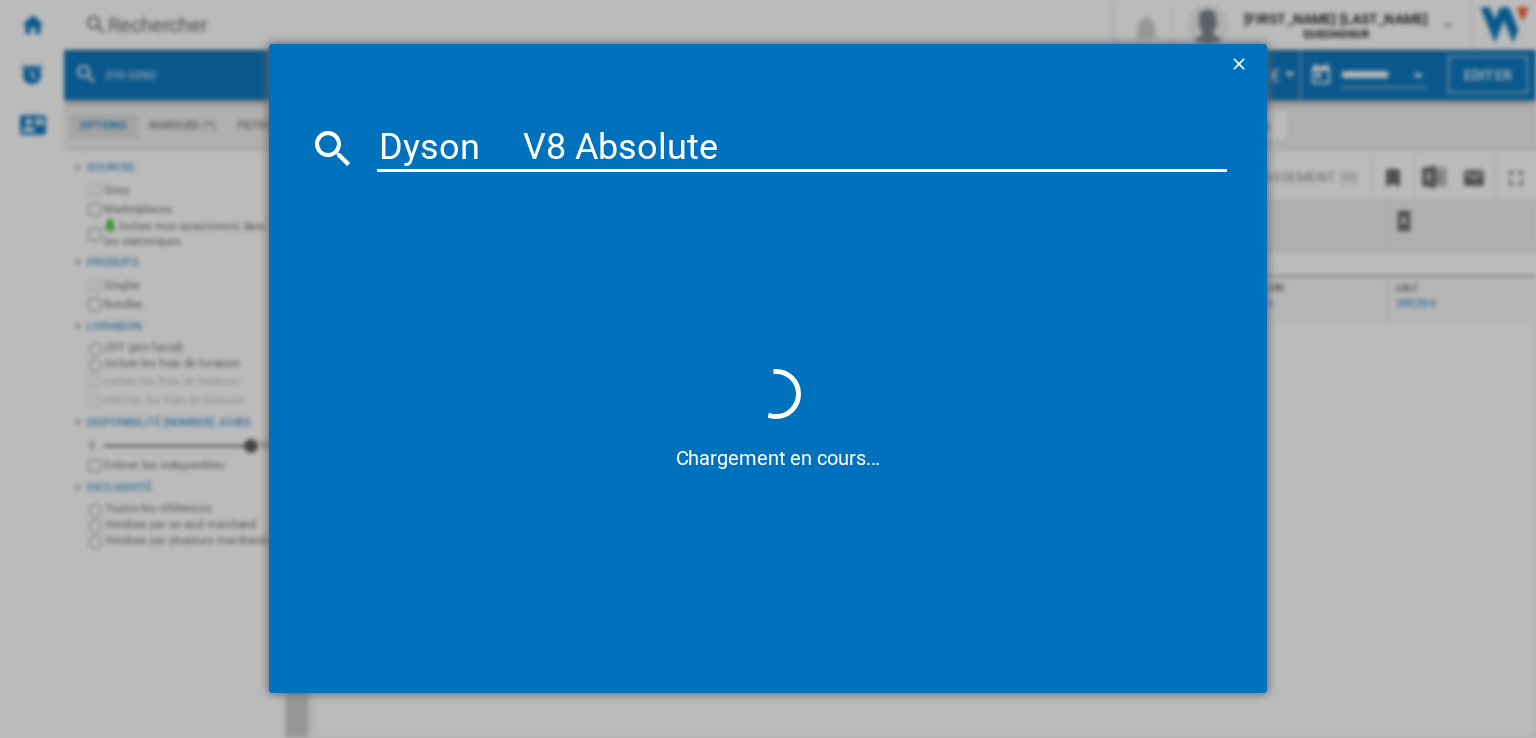 drag, startPoint x: 495, startPoint y: 150, endPoint x: 507, endPoint y: 149, distance: 12.0415945 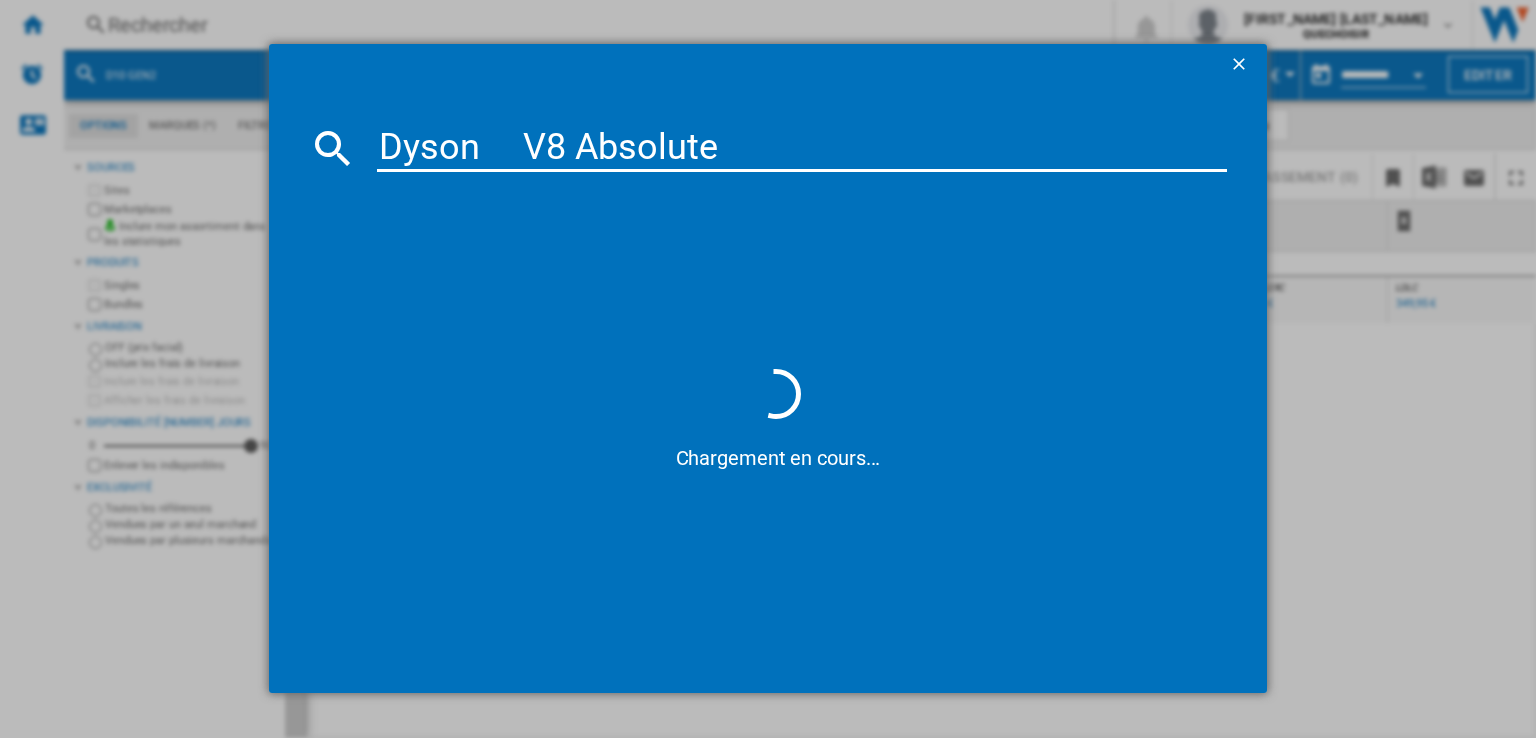click on "Dyson	V8 Absolute" at bounding box center (802, 148) 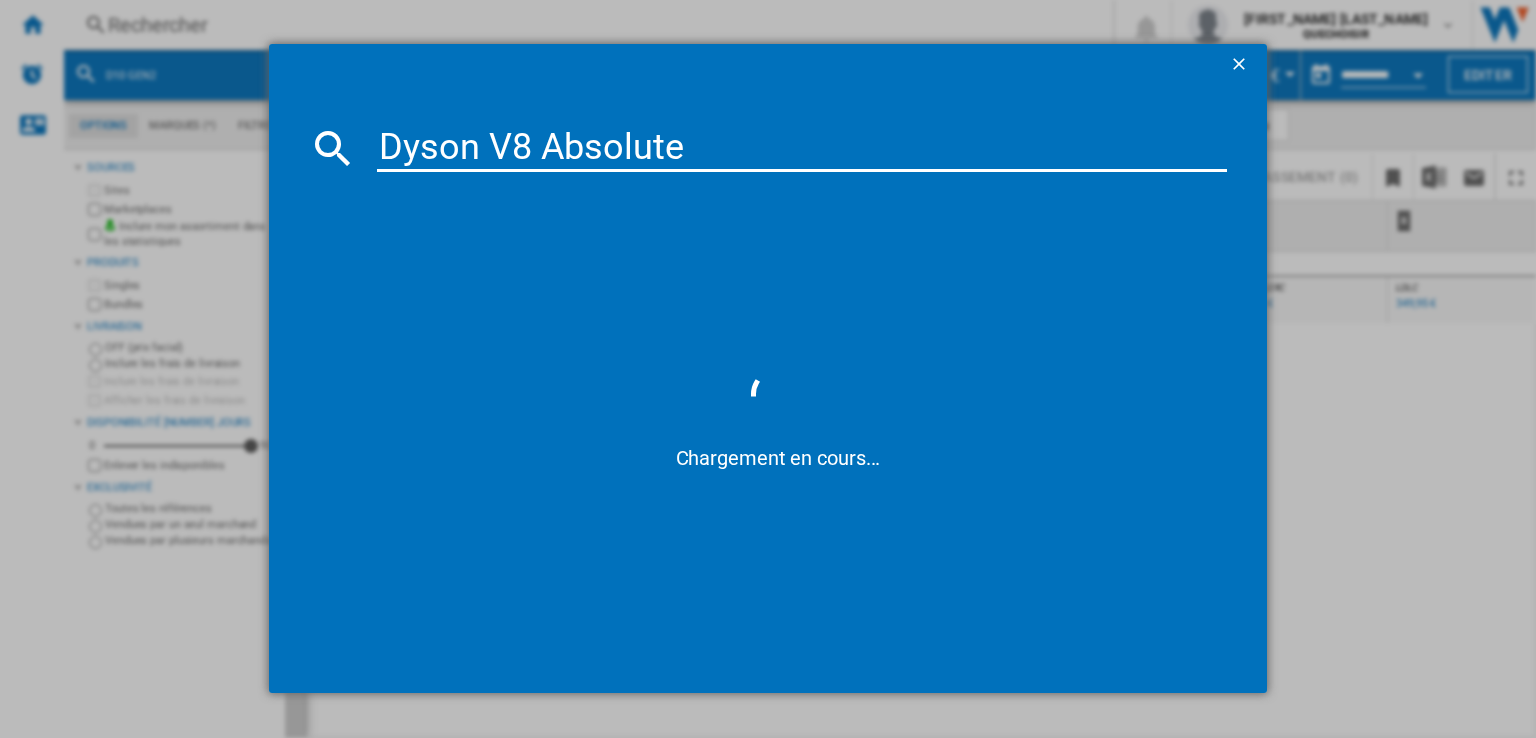 drag, startPoint x: 528, startPoint y: 155, endPoint x: 1144, endPoint y: 206, distance: 618.1076 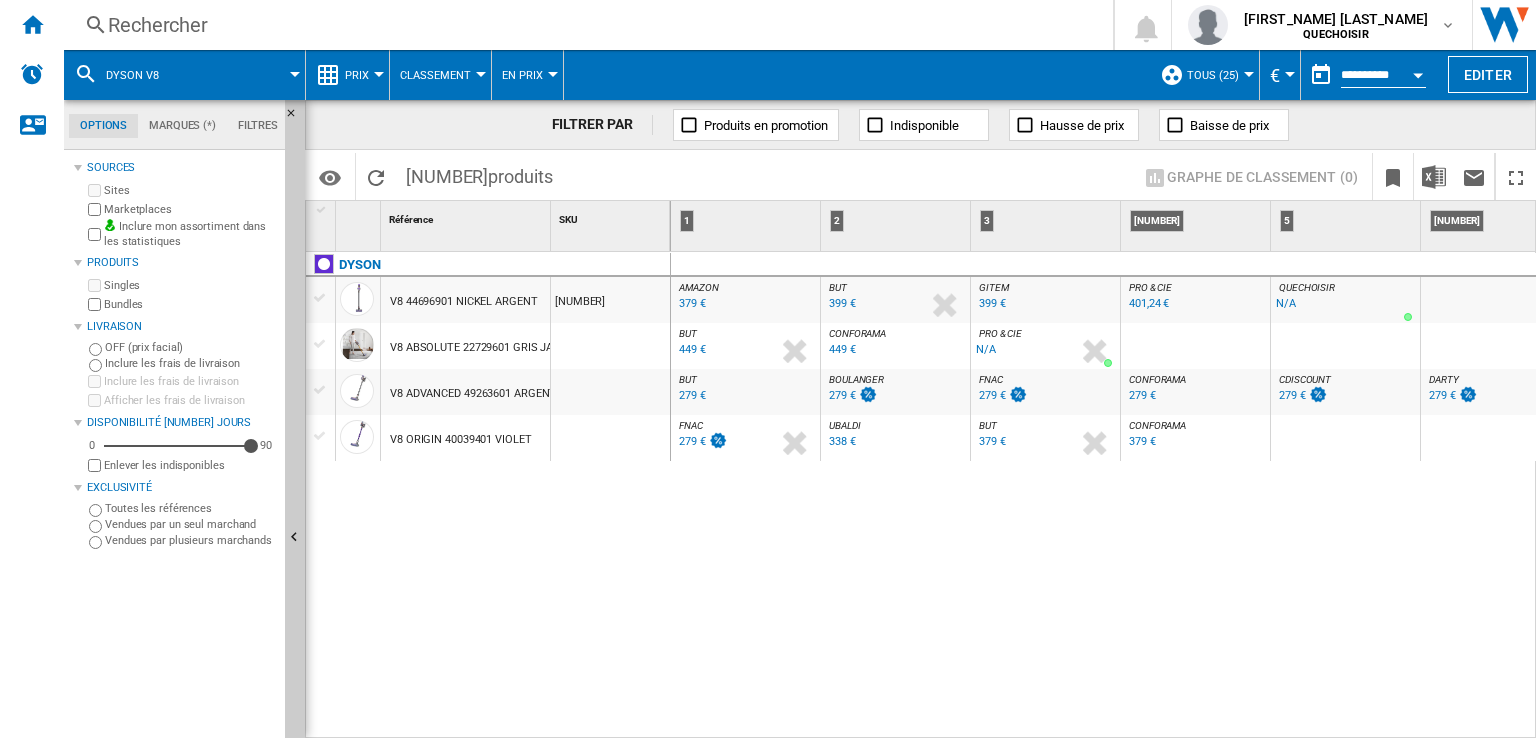 scroll, scrollTop: 0, scrollLeft: 184, axis: horizontal 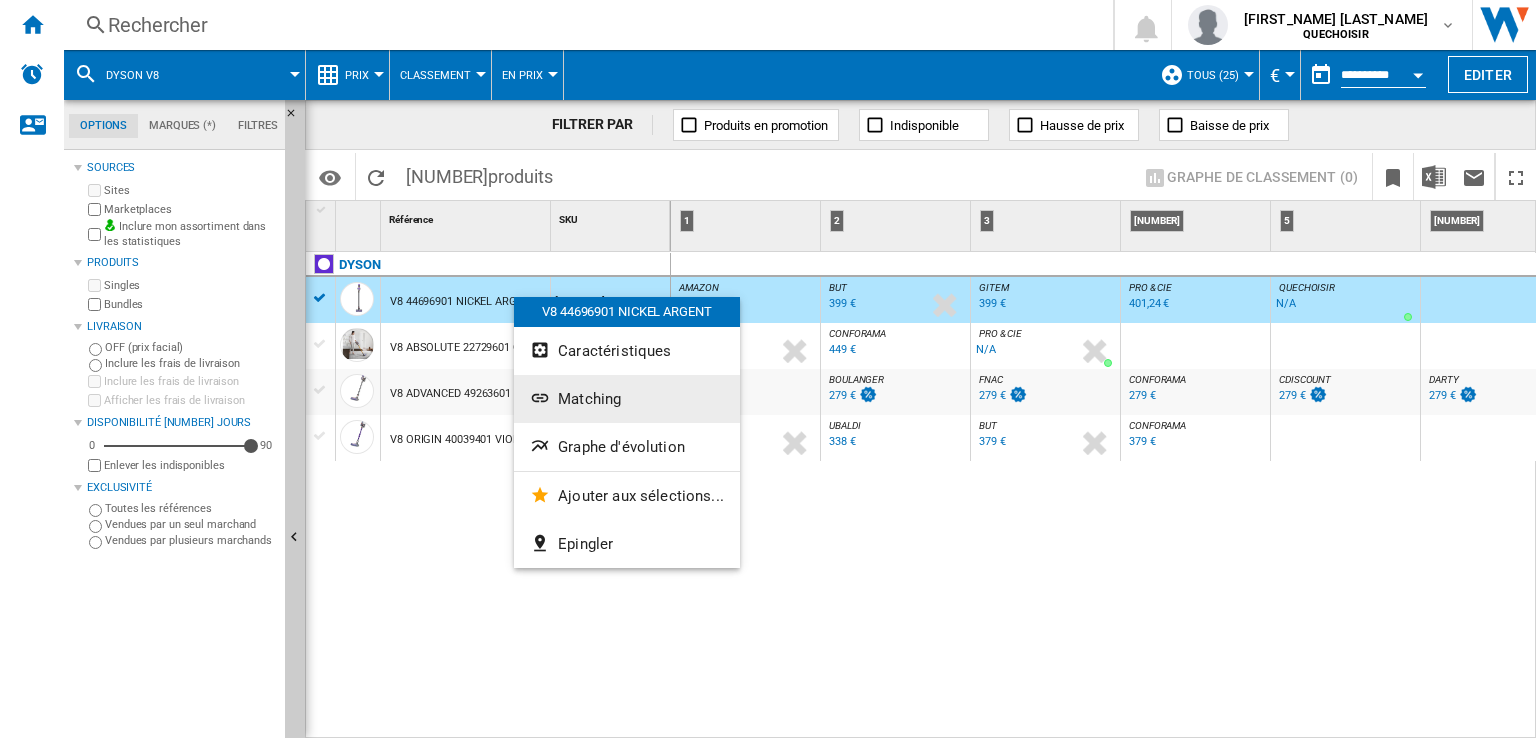 click on "Matching" at bounding box center (627, 399) 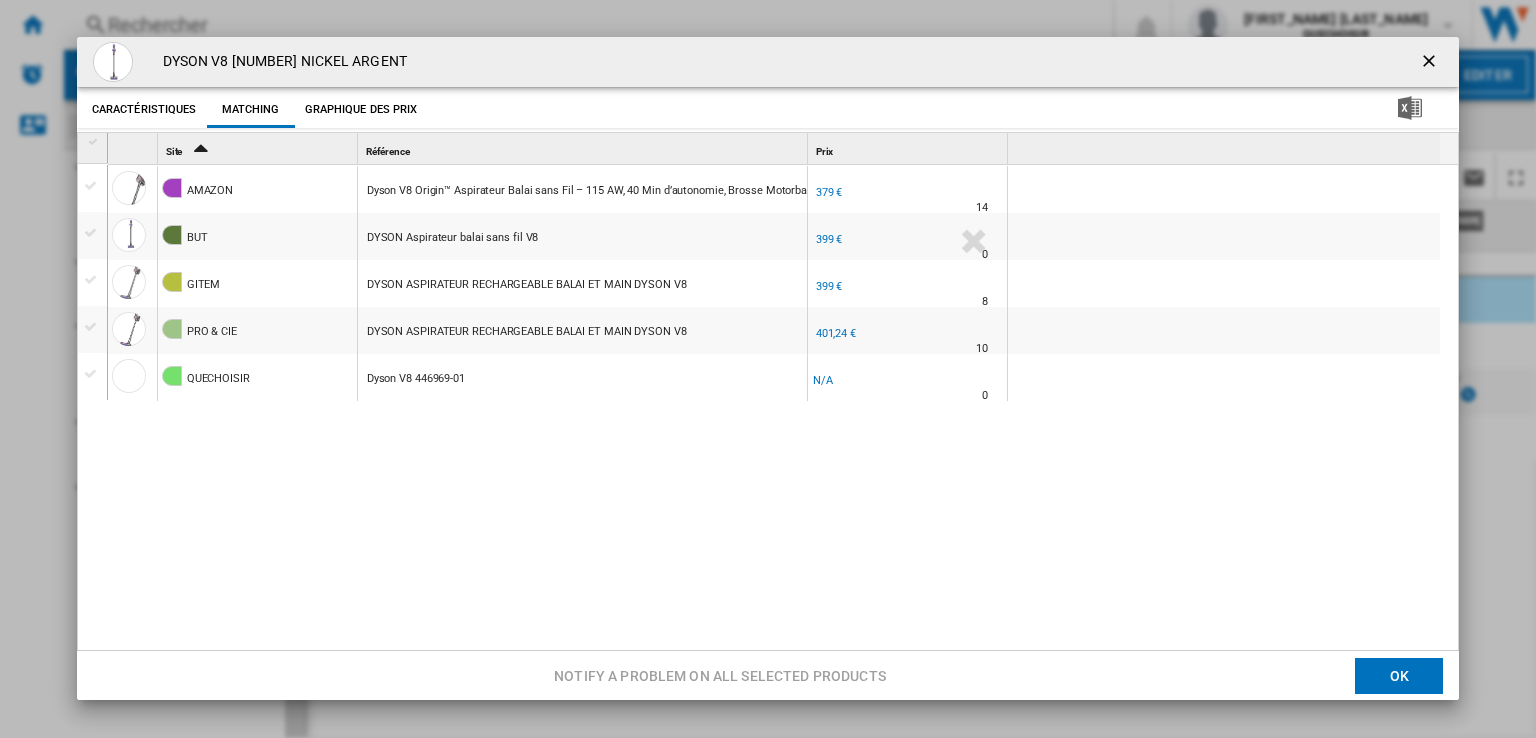 click at bounding box center [1431, 63] 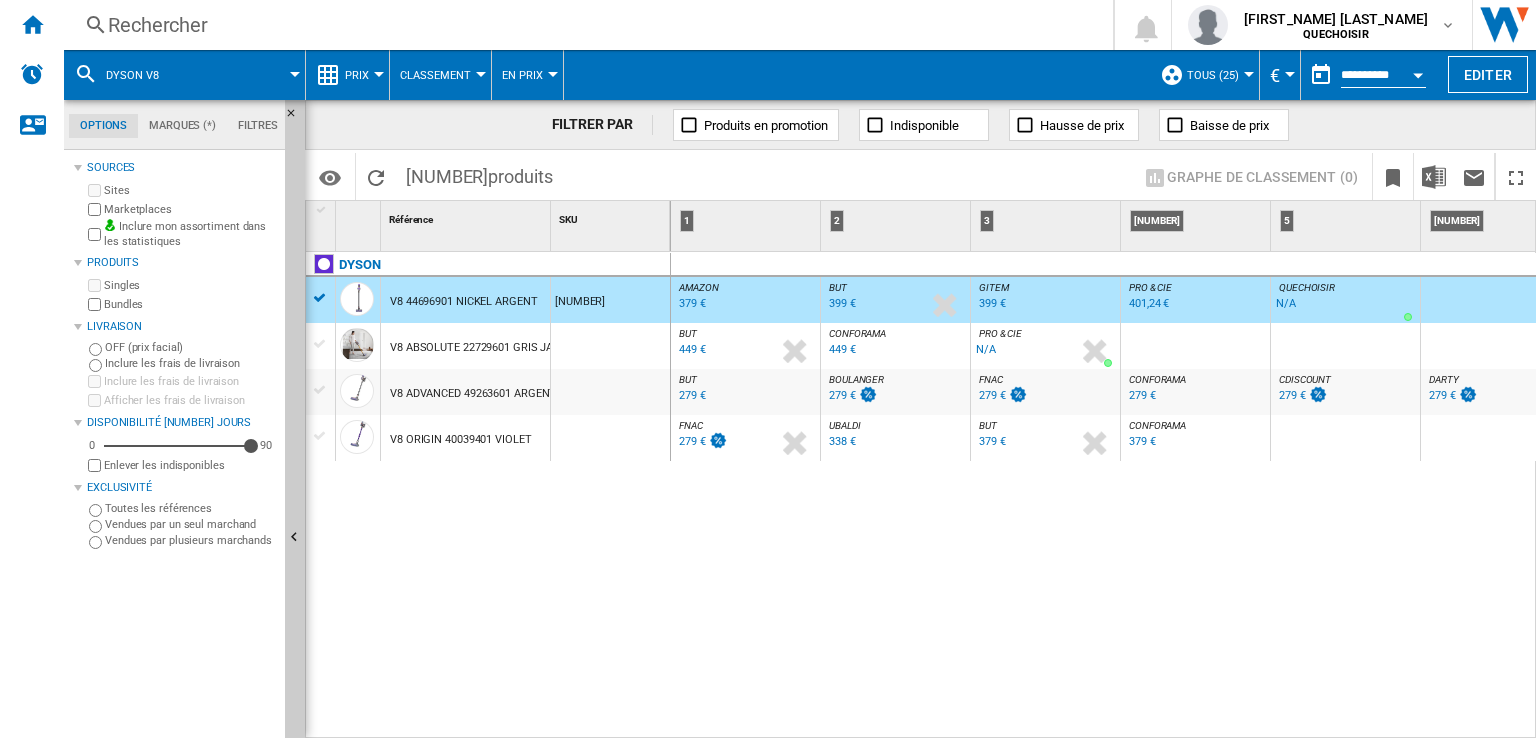click on "Rechercher" at bounding box center (584, 25) 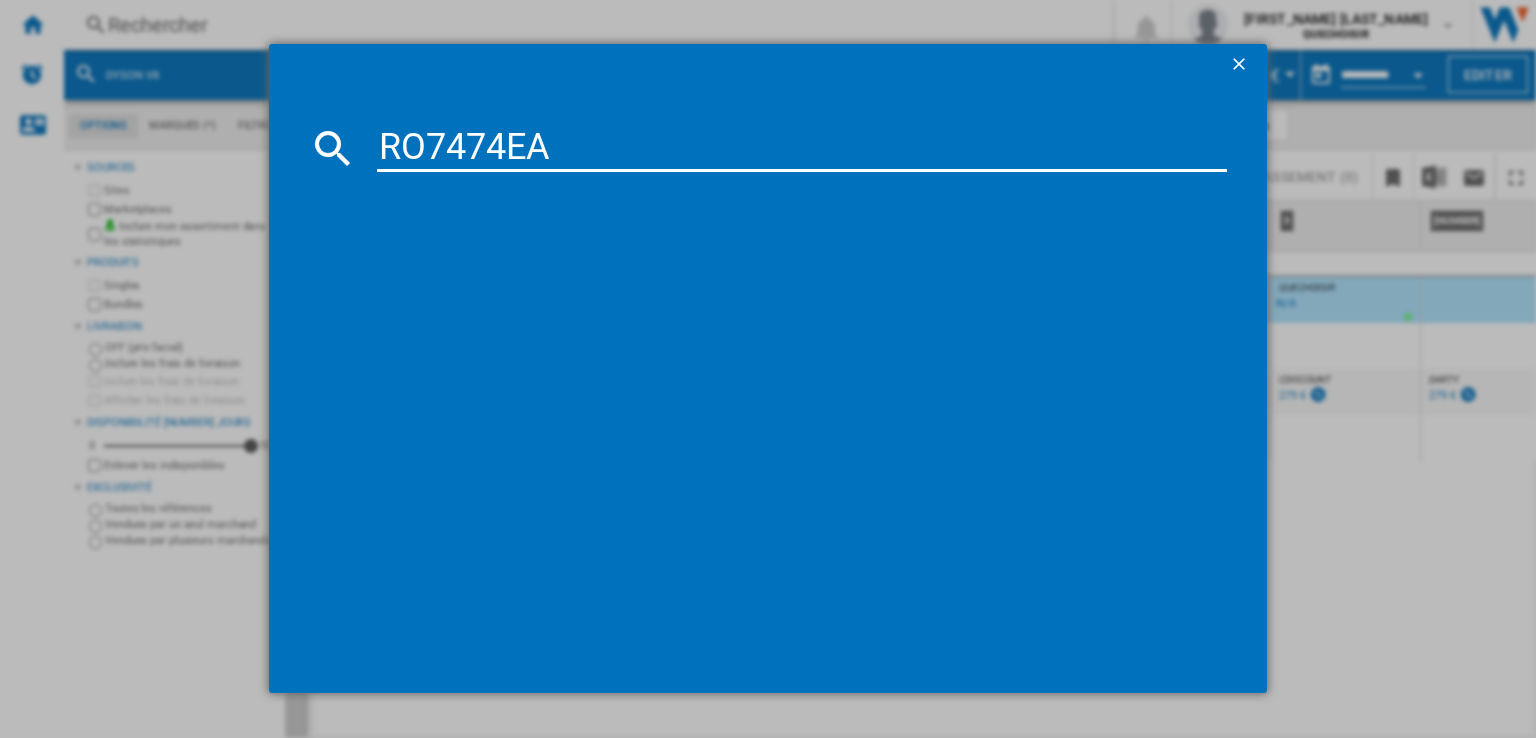 click on "RO7474EA" at bounding box center (802, 148) 